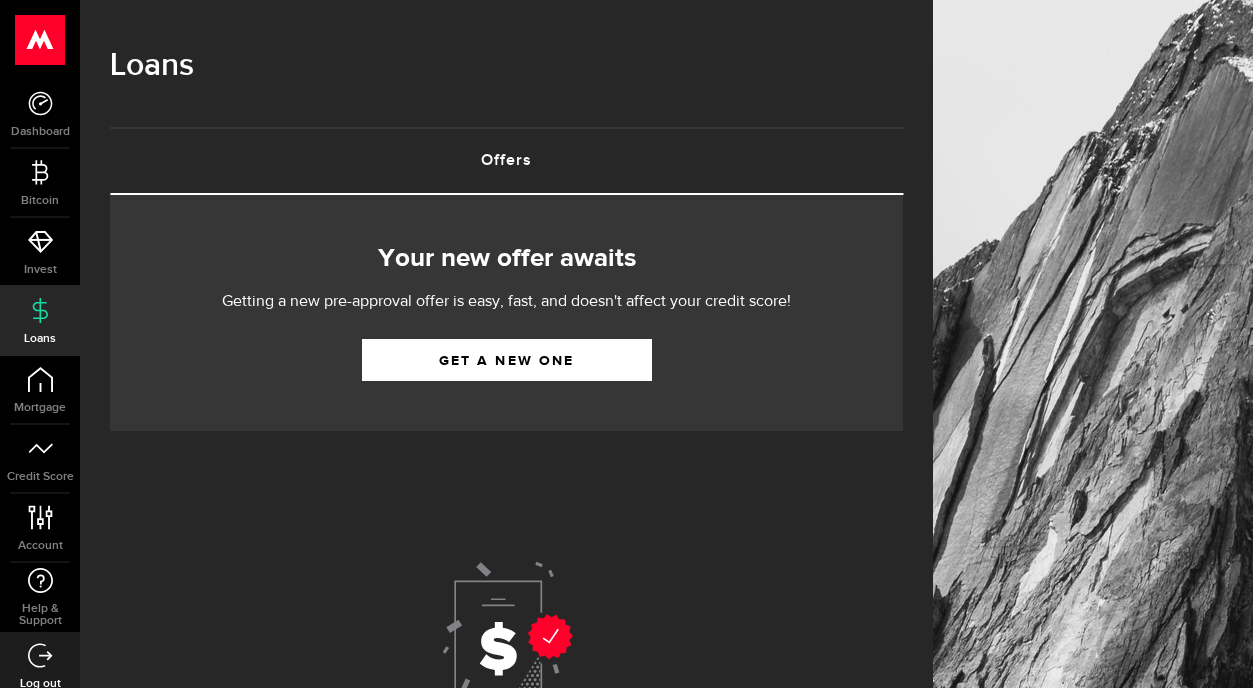 scroll, scrollTop: 0, scrollLeft: 0, axis: both 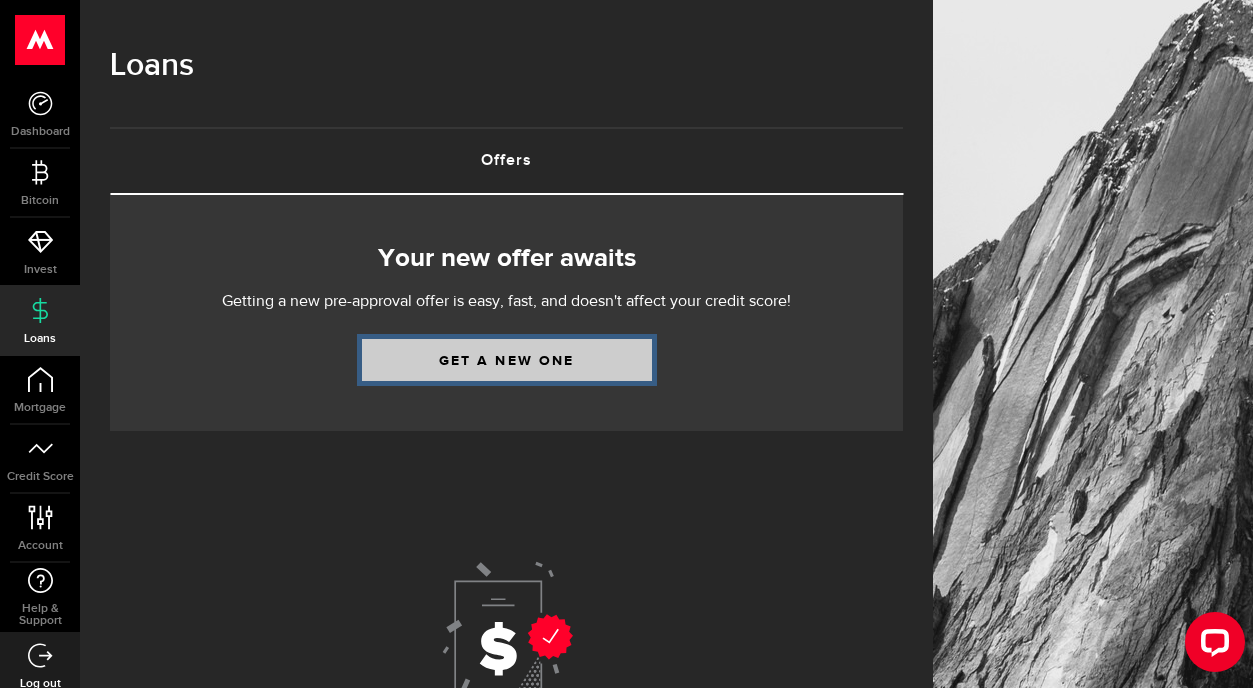 click on "Get a new one" at bounding box center [507, 360] 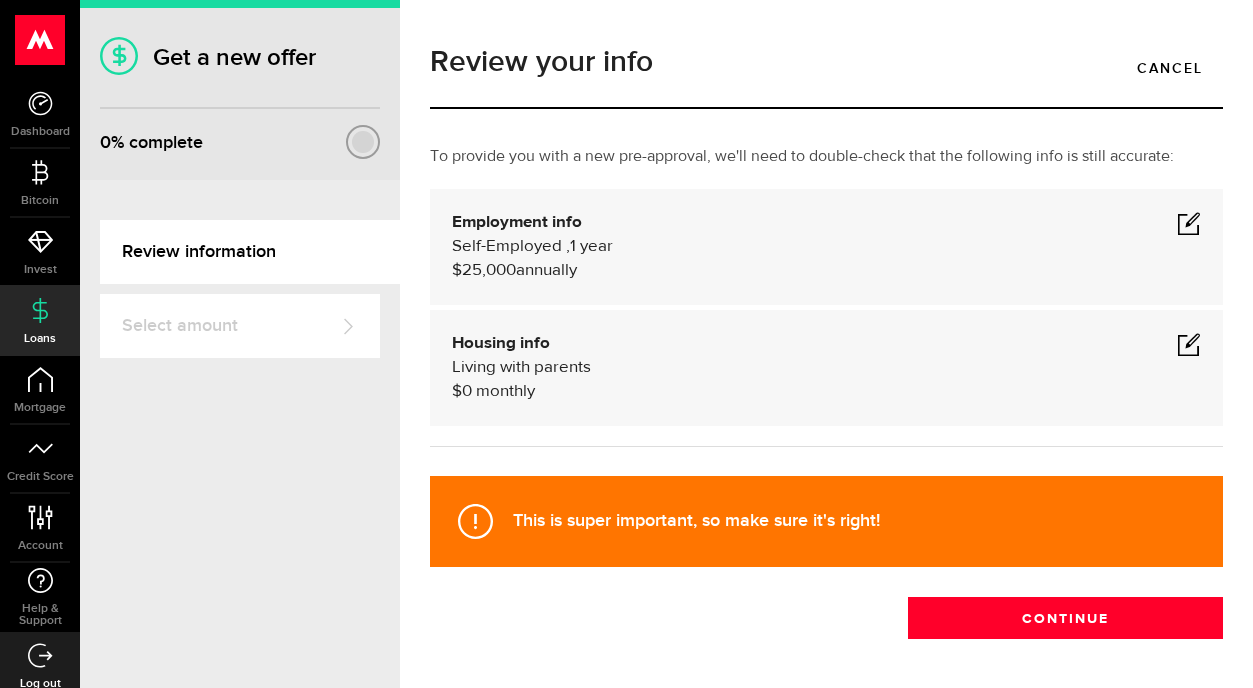 click at bounding box center [1189, 223] 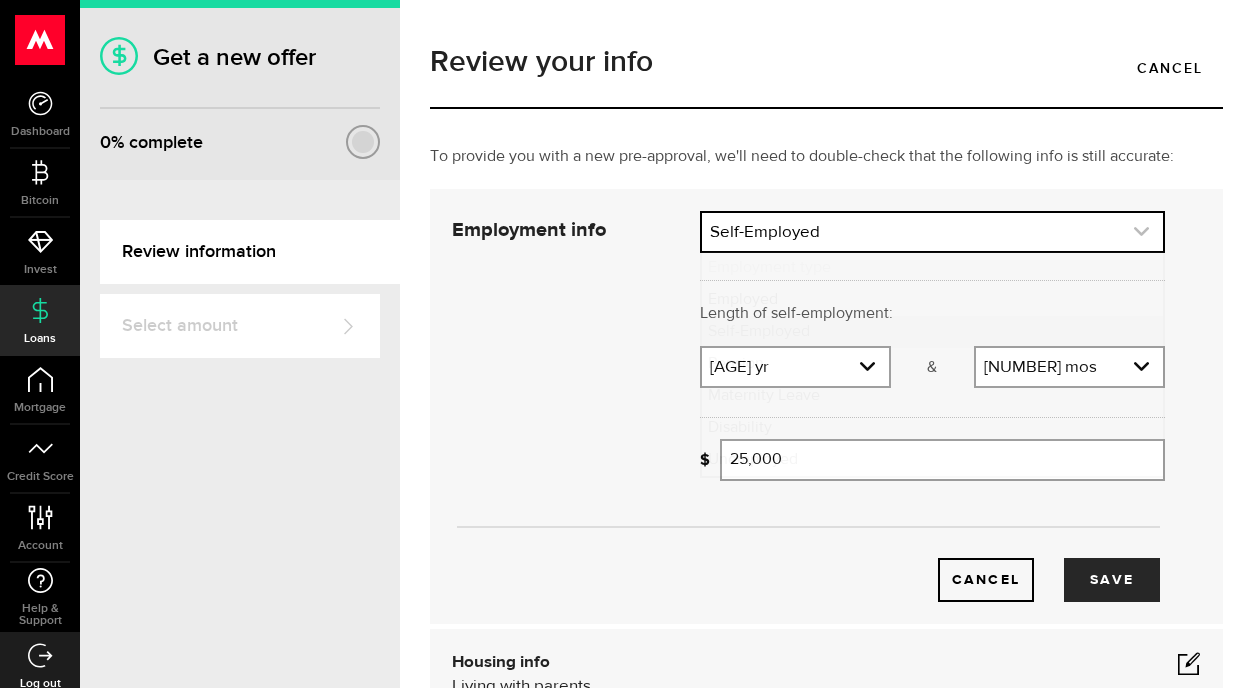 click at bounding box center (932, 232) 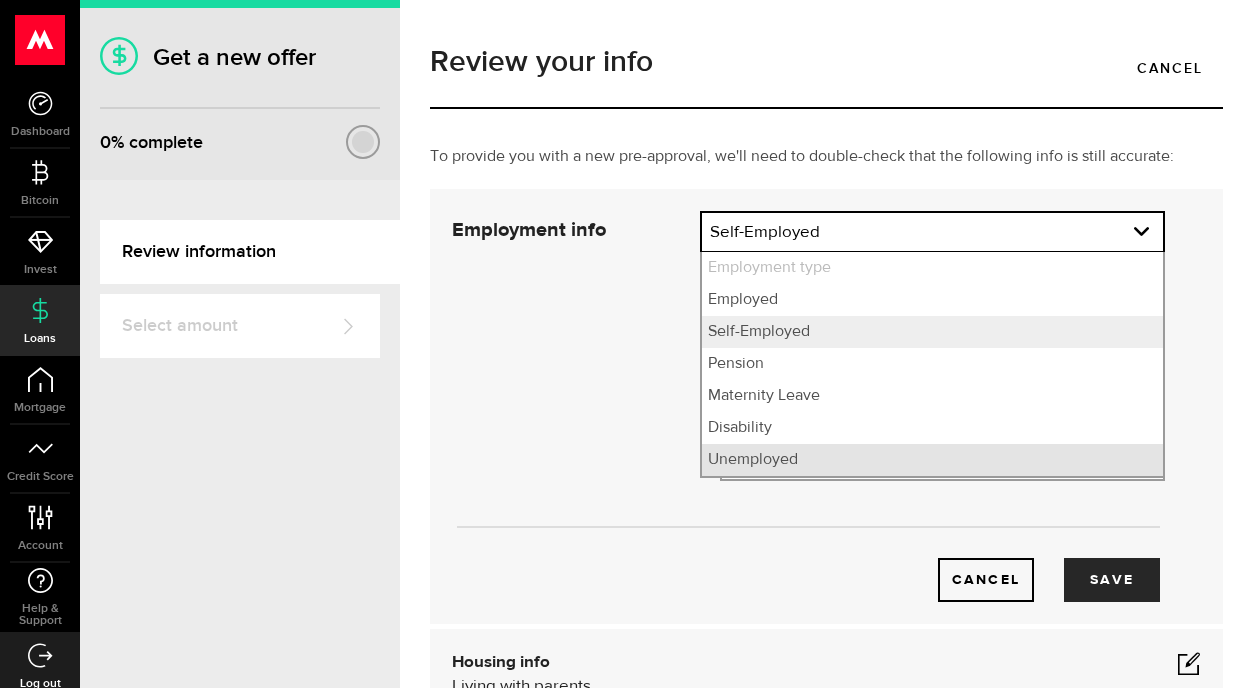 click on "Unemployed" at bounding box center (932, 460) 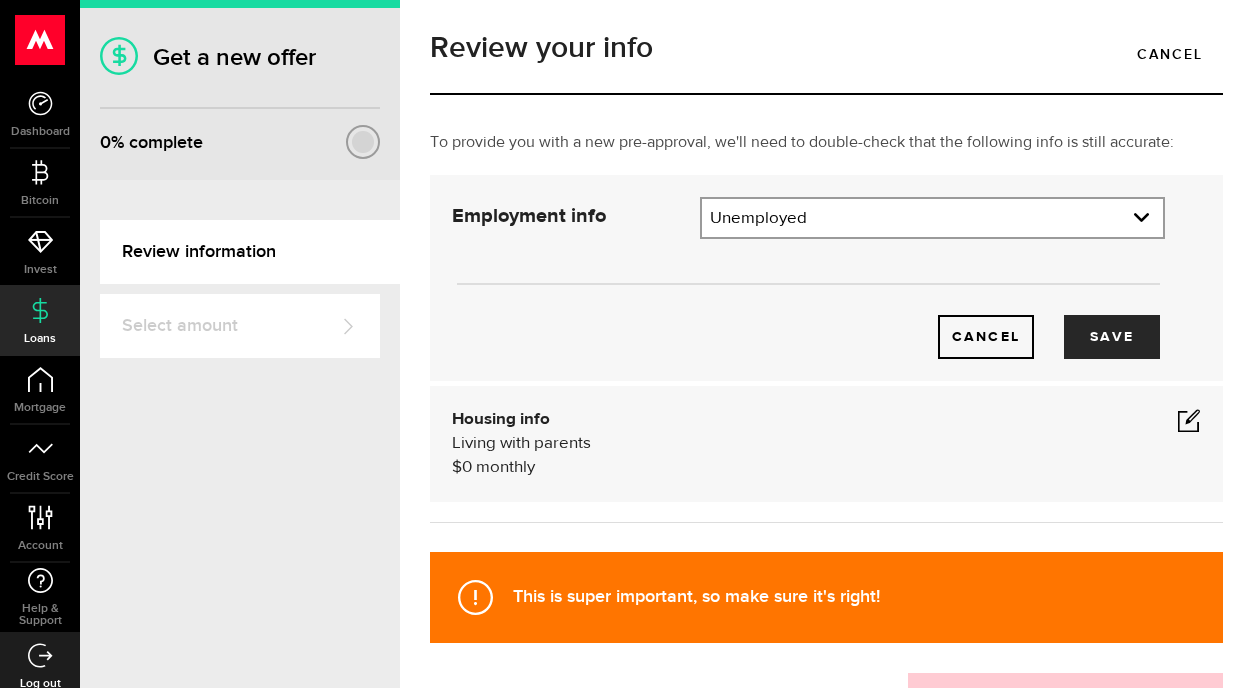 scroll, scrollTop: 25, scrollLeft: 0, axis: vertical 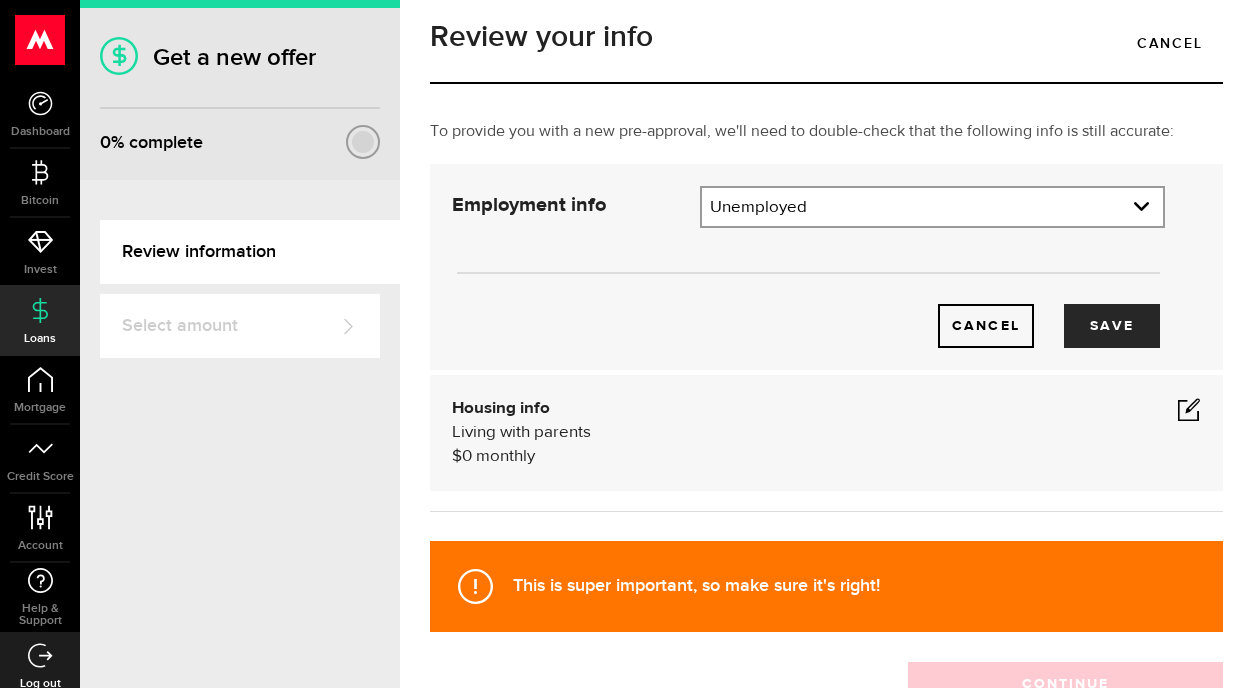 click on "Cancel Save" at bounding box center [808, 295] 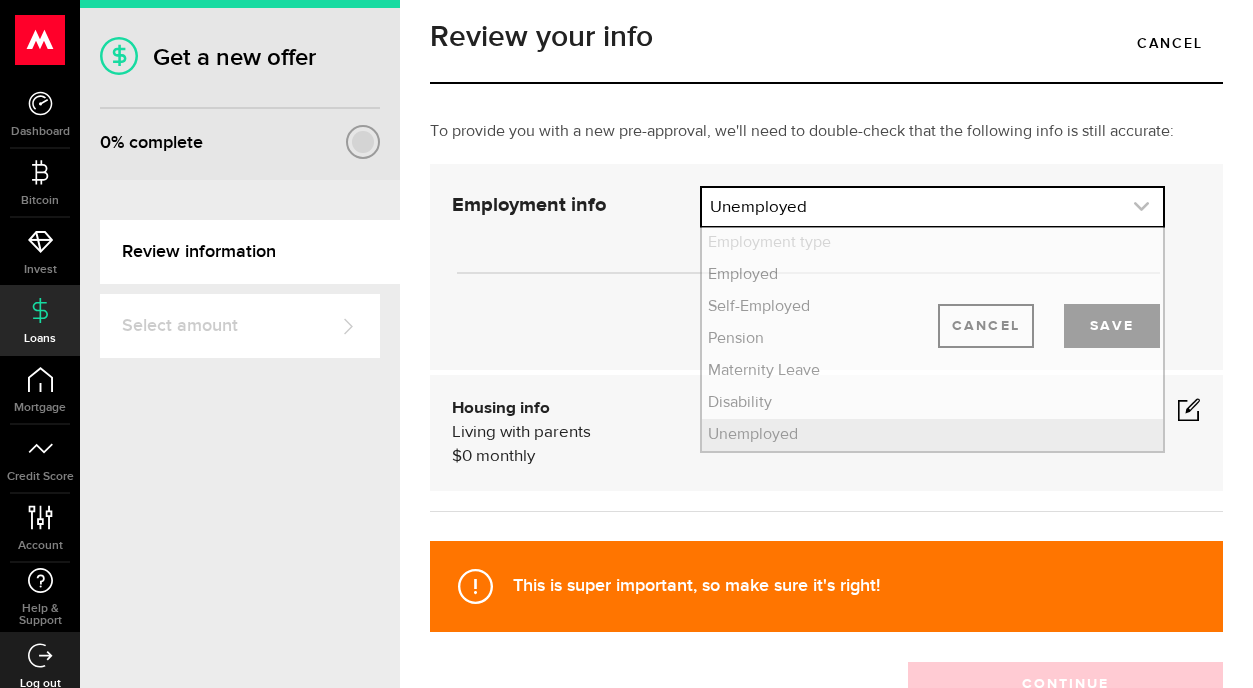 click at bounding box center (932, 207) 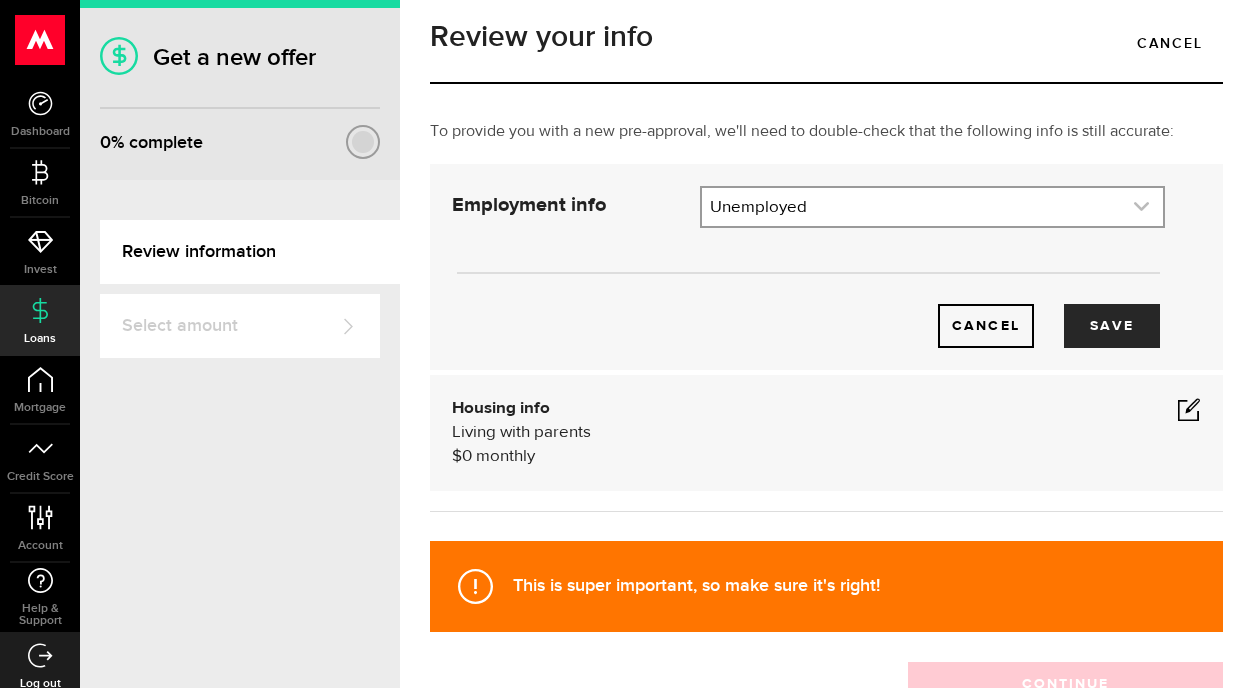 click at bounding box center [932, 207] 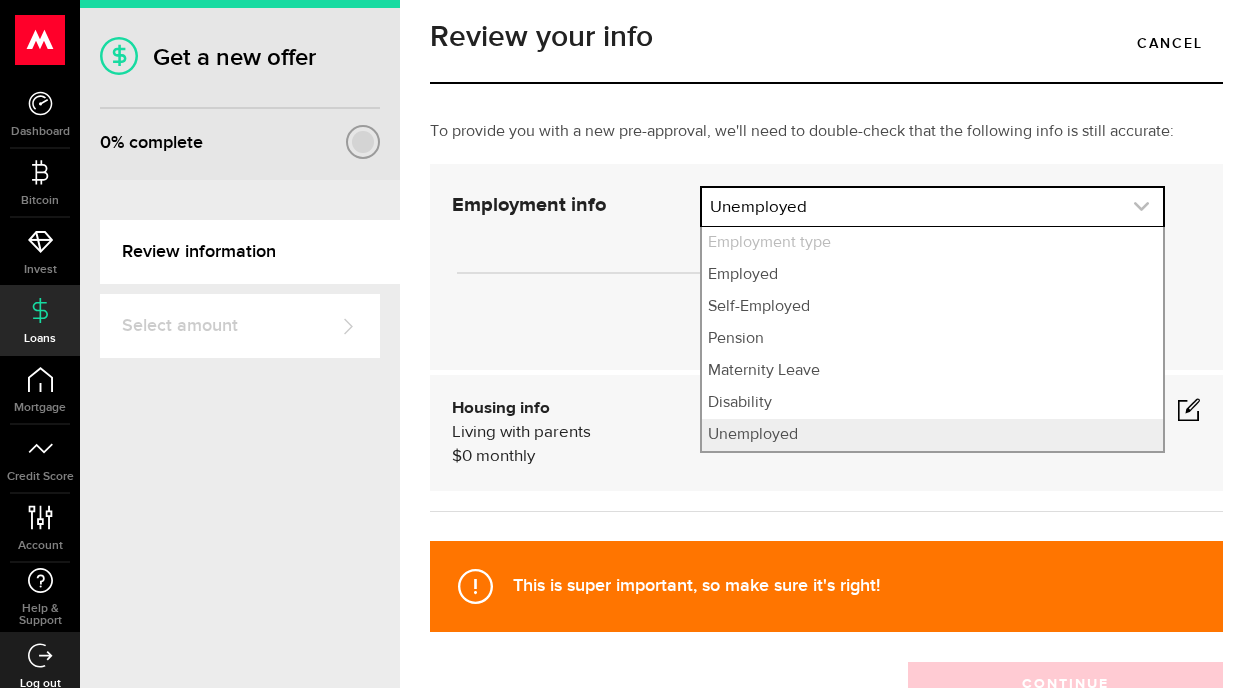 click at bounding box center (932, 207) 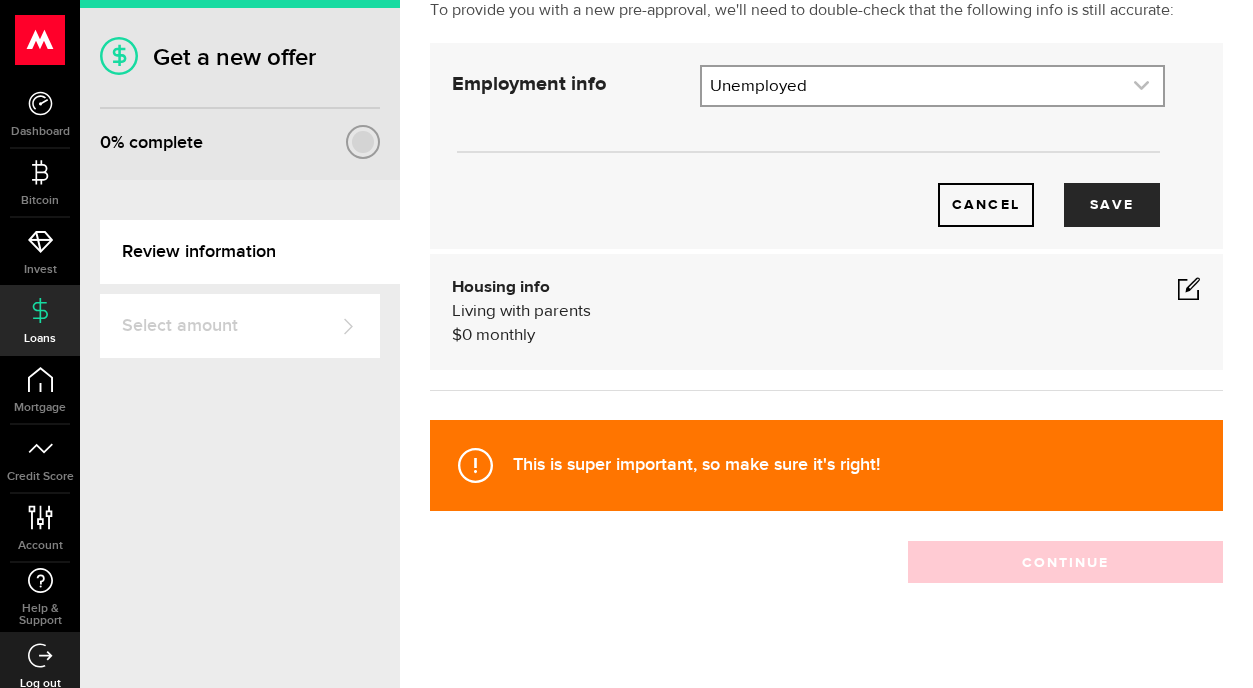 scroll, scrollTop: 168, scrollLeft: 0, axis: vertical 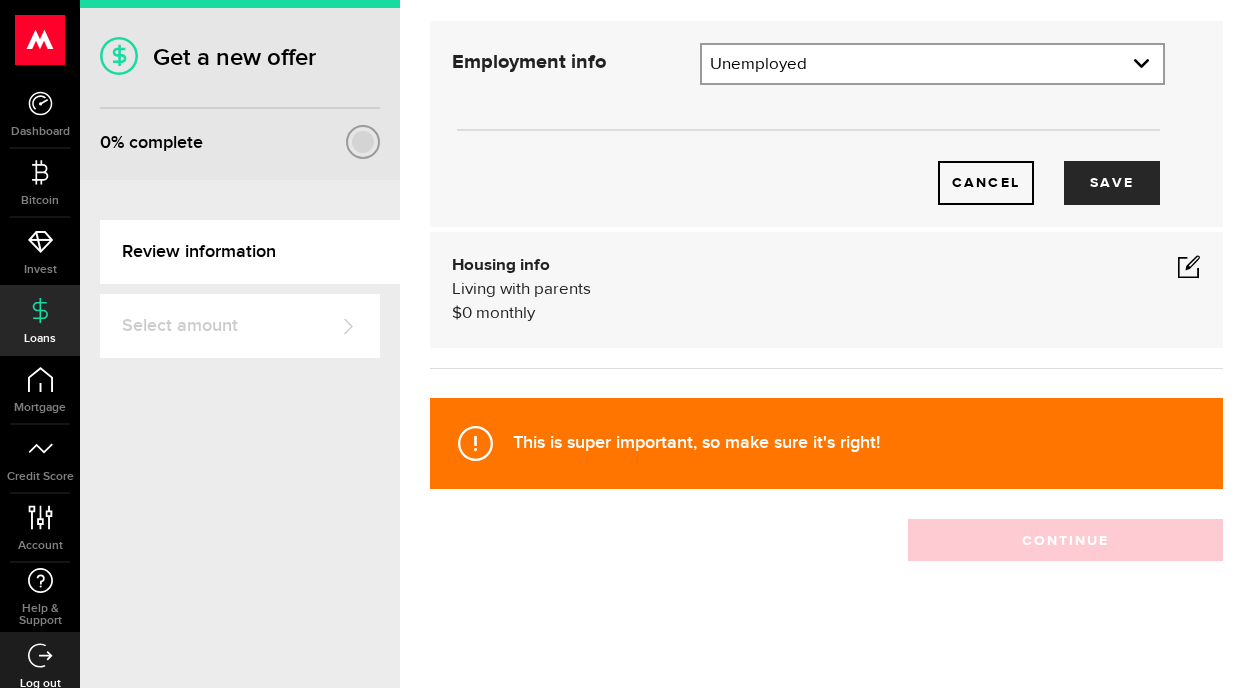 click on "Employment info Employed Hourly , 1 year (on maternity leave) $25,000 annually undefined average paycheque, Self-Employed , 1 year $25,000 annually Unemployed undefined average paycheque, Unemployed Employment info Employment type What's your employment situation like? Unemployed Employment type Employed Self-Employed Pension Maternity Leave Disability Unemployed Employment type Employed Self-Employed Pension Maternity Leave Disability Unemployed Length of current employment: Length of self-employment: Years Tell us how long you've been employed there! Years Years 0 yrs 1 yr 2 yrs 3 yrs 4 yrs 5 yrs 6 yrs 7 yrs 8 yrs 9 yrs 10+ yrs Years 0 yrs 1 yr 2 yrs 3 yrs 4 yrs 5 yrs 6 yrs 7 yrs 8 yrs 9 yrs 10+ yrs & Months Tell us how long you've been employed there! Months Months 0 mos 1 mo 2 mos 3 mos 4 mos 5 mos 6 mos 7 mos 8 mos 9 mos 10 mos 11 mos Months 0 mos 1 mo 2 mos 3 mos 4 mos 5 mos 6 mos 7 mos 8 mos 9 mos 10 mos 11 mos How are you paid? How is your paycheque calculated? Salary" at bounding box center (826, 124) 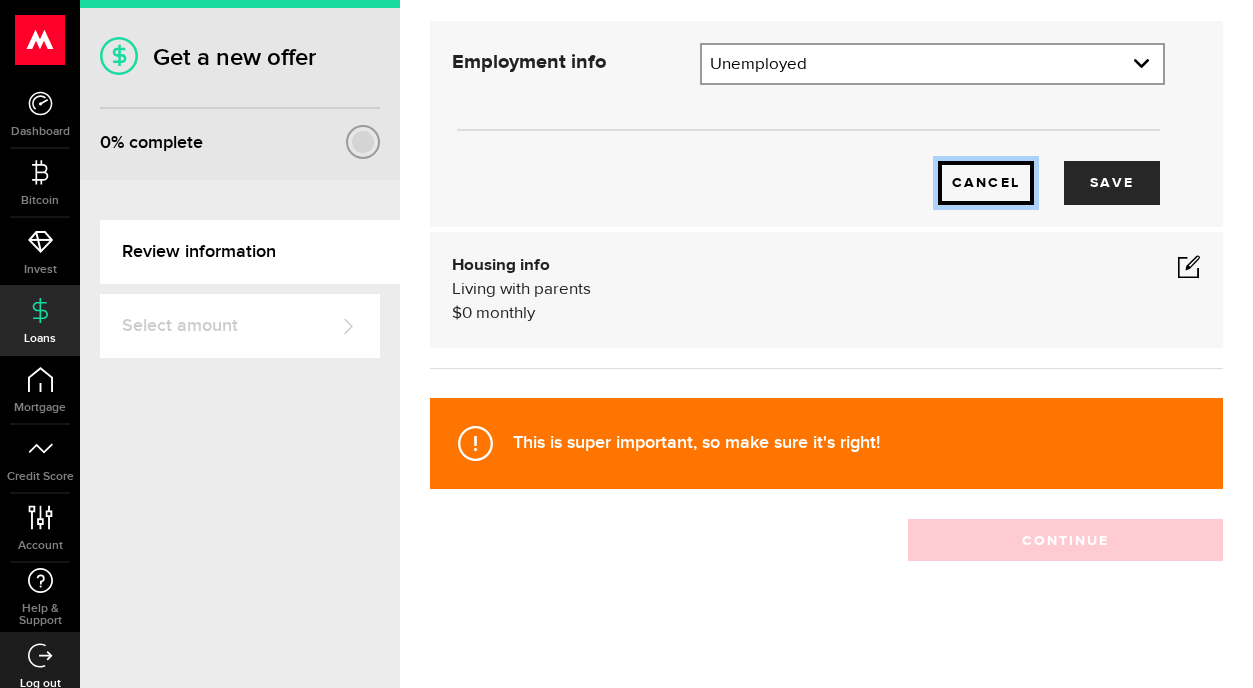 click on "Cancel" at bounding box center [986, 183] 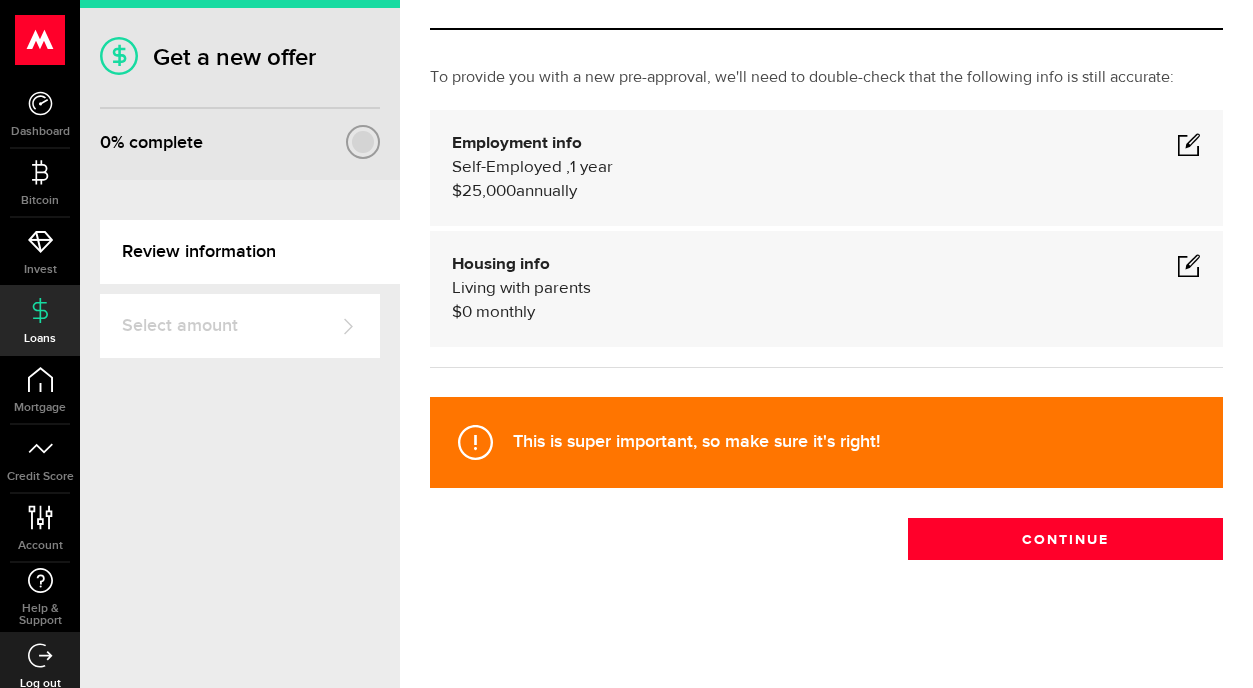 scroll, scrollTop: 79, scrollLeft: 0, axis: vertical 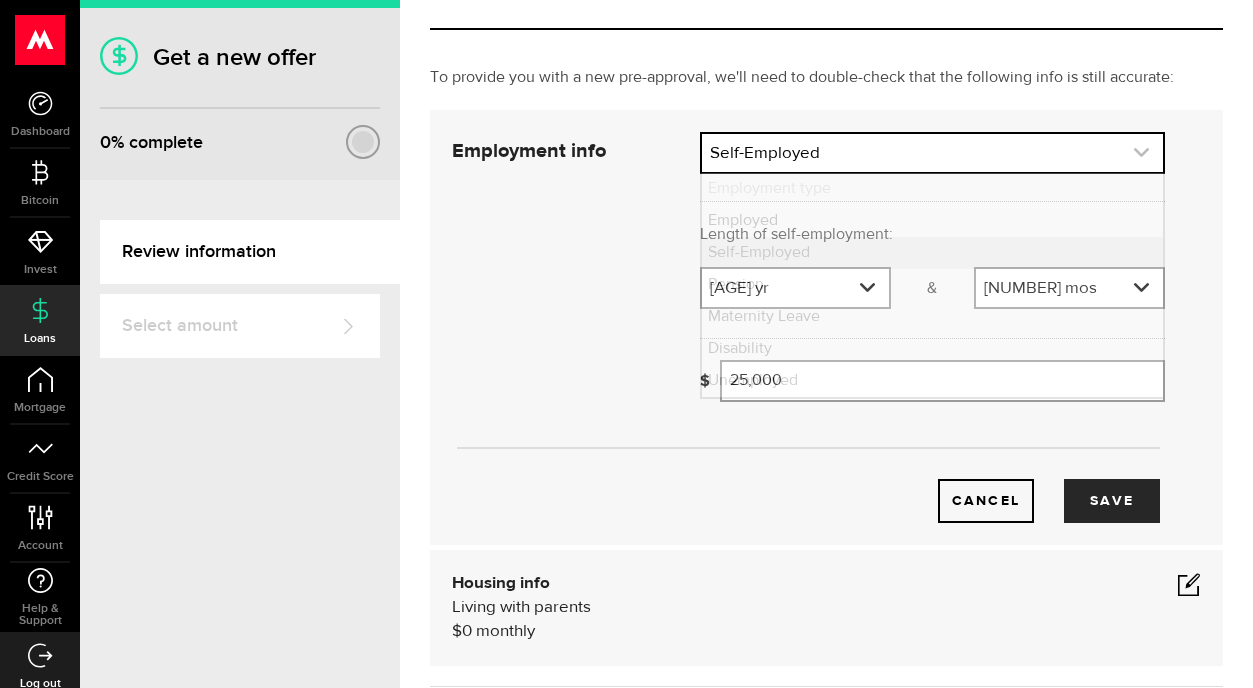 click at bounding box center (932, 153) 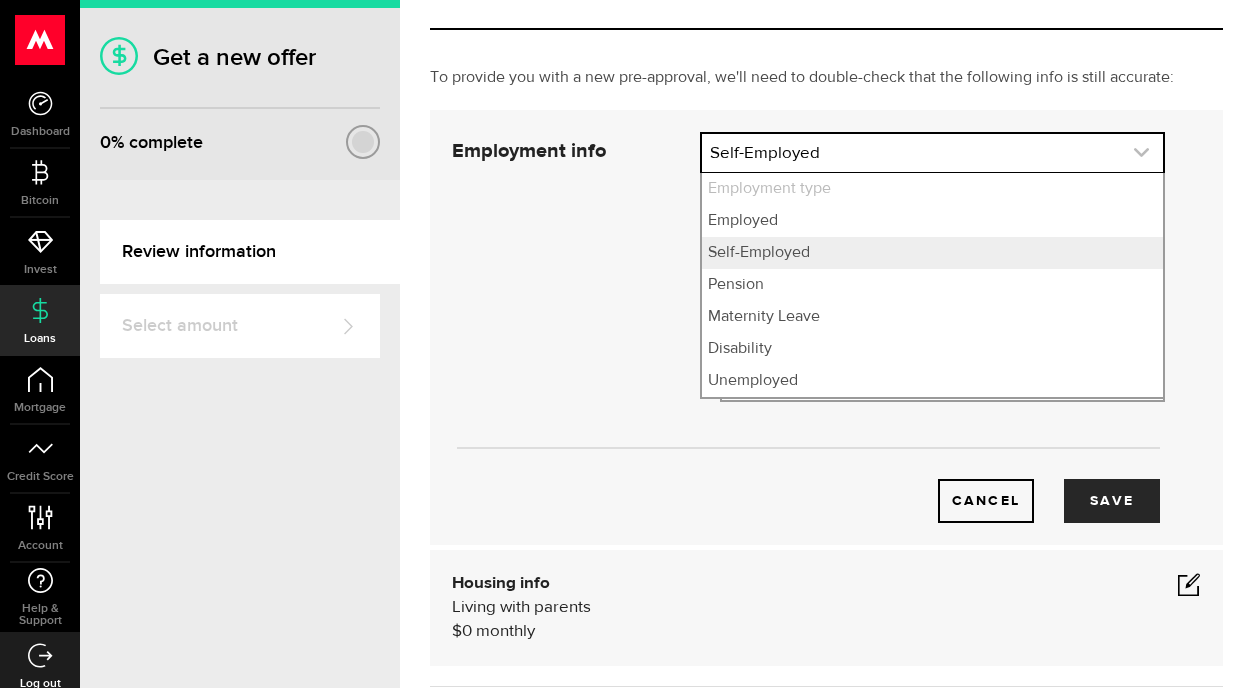 click at bounding box center [932, 153] 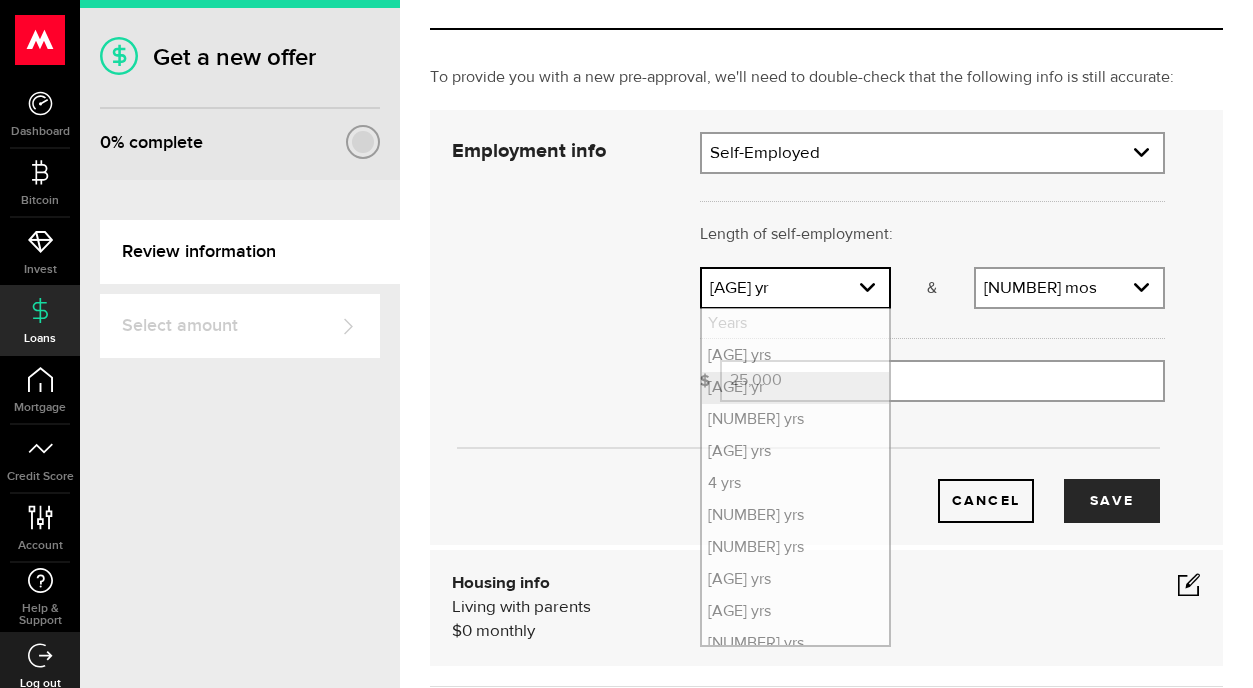 type 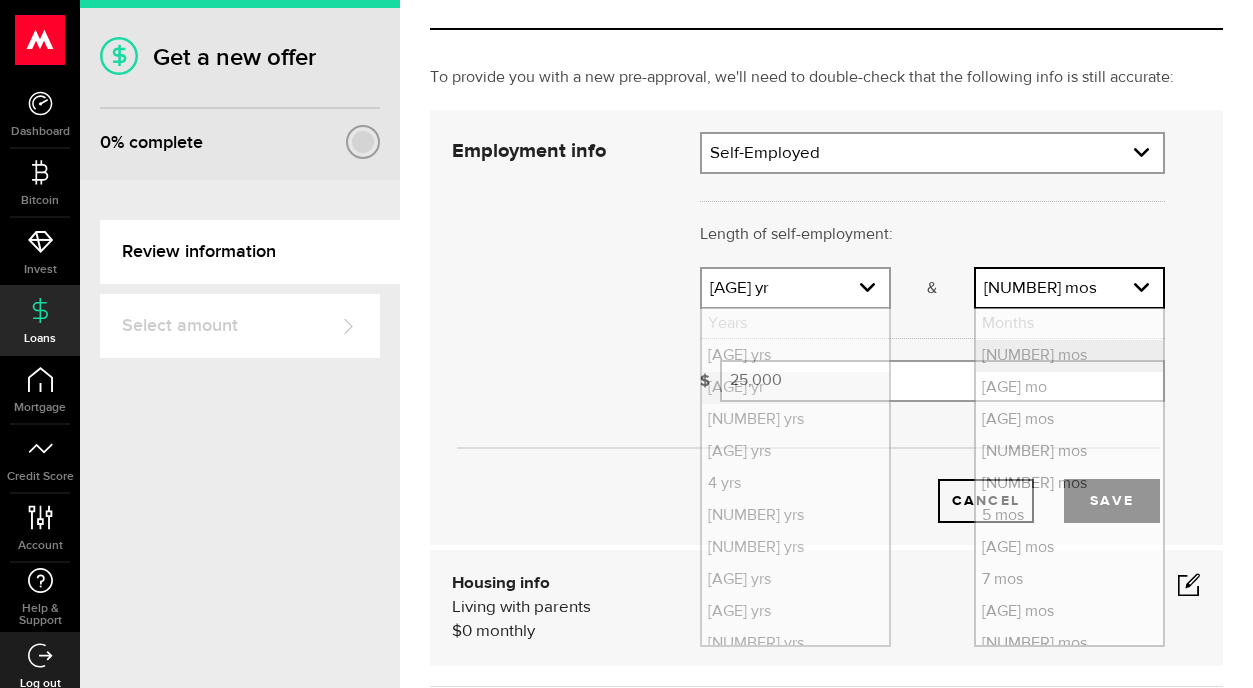 type 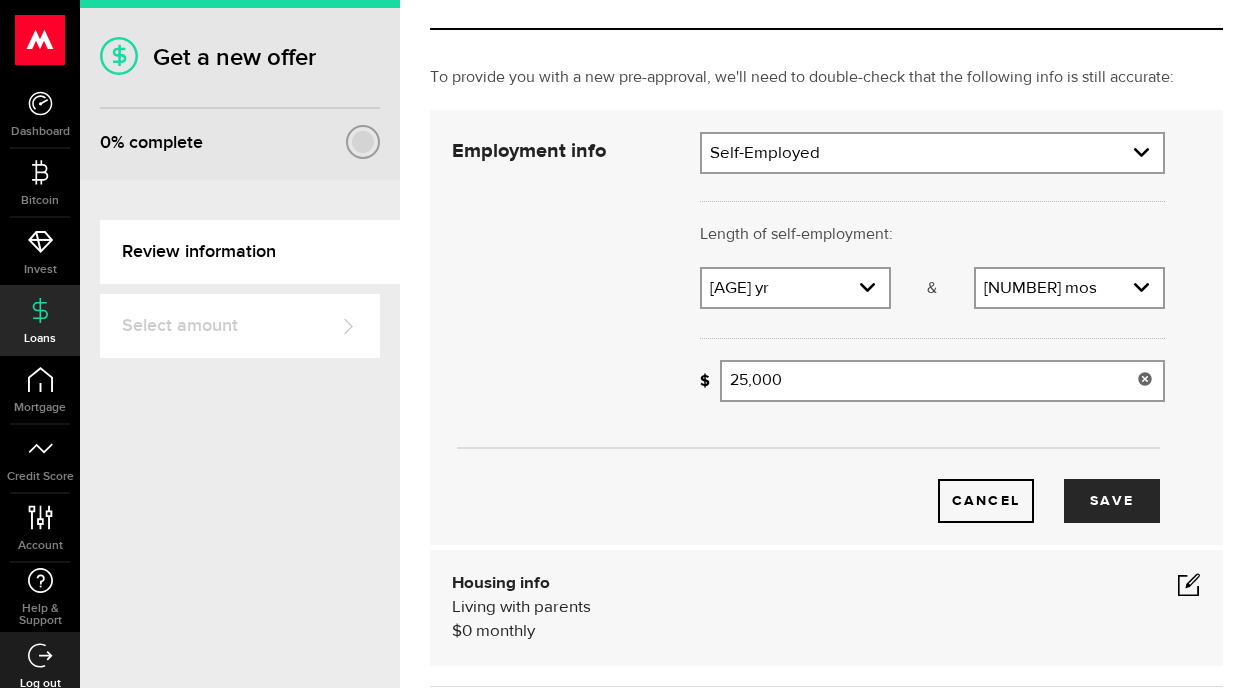 click at bounding box center (932, 198) 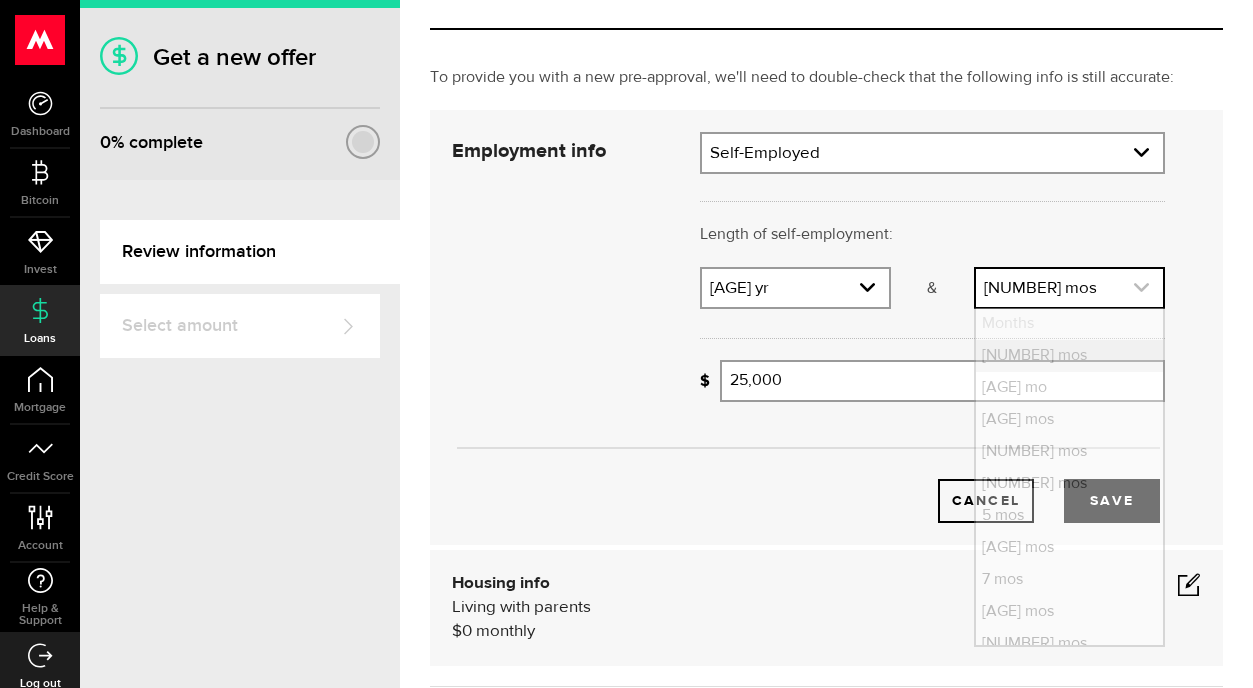 click at bounding box center [1069, 288] 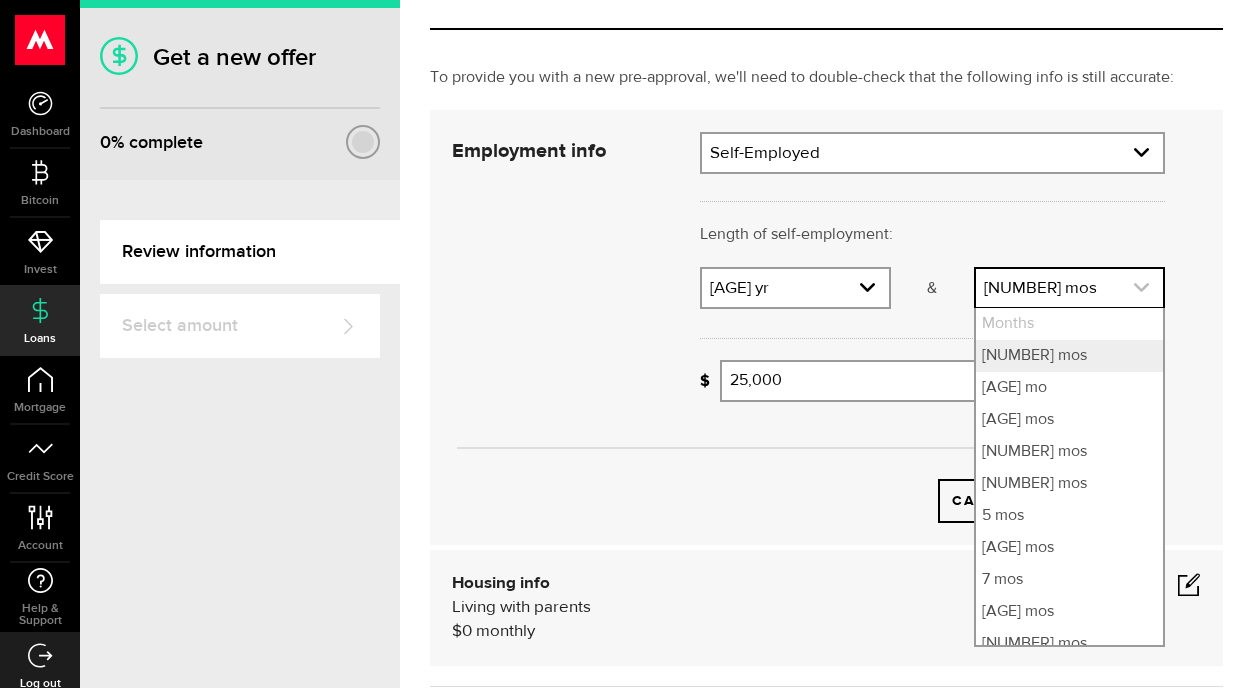 click at bounding box center [1069, 288] 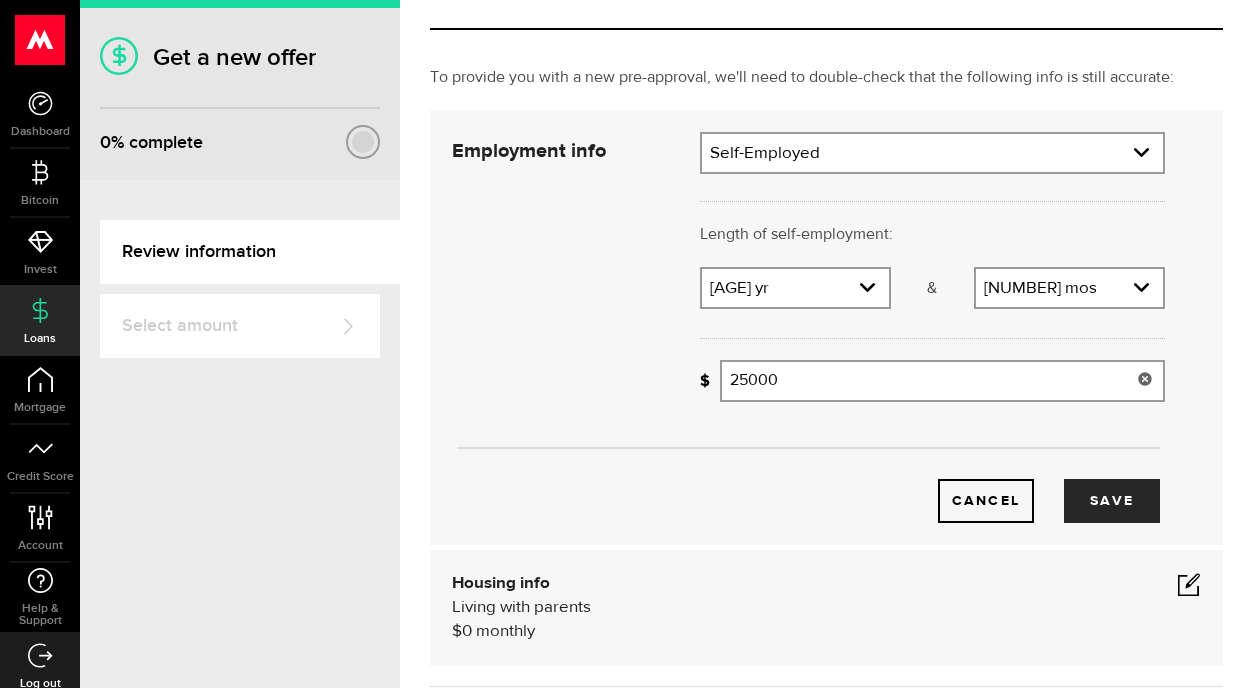 click on "25000" at bounding box center [942, 381] 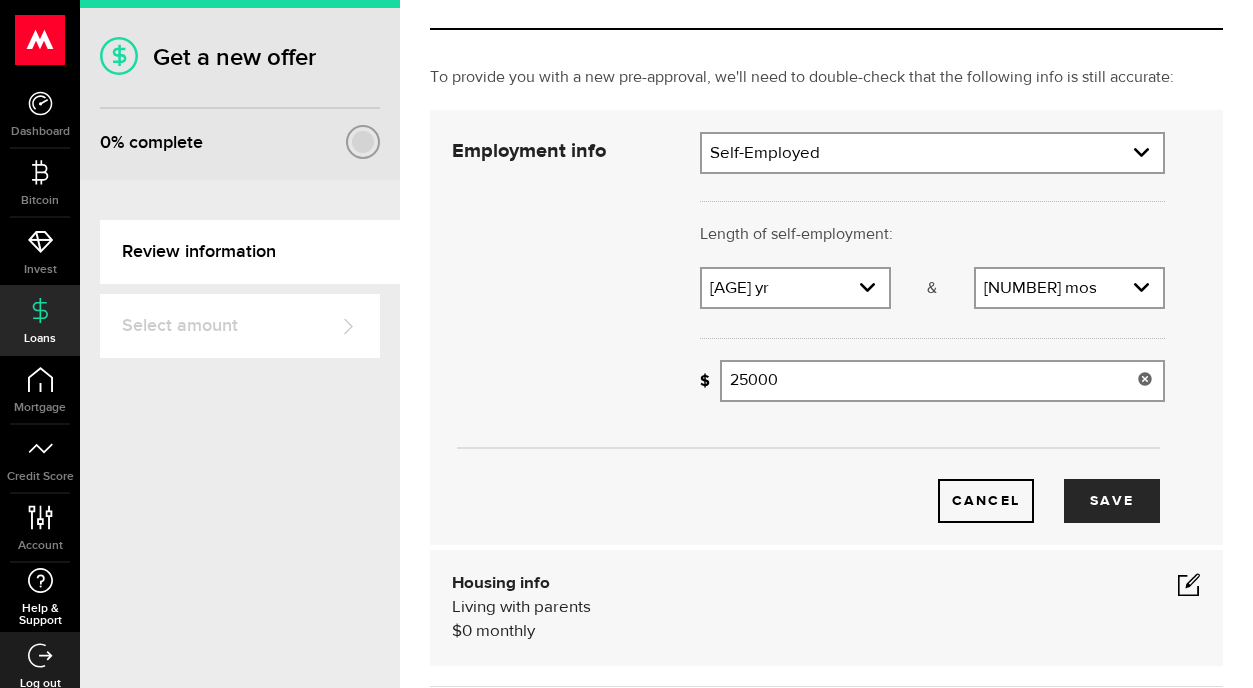 type on "25,000" 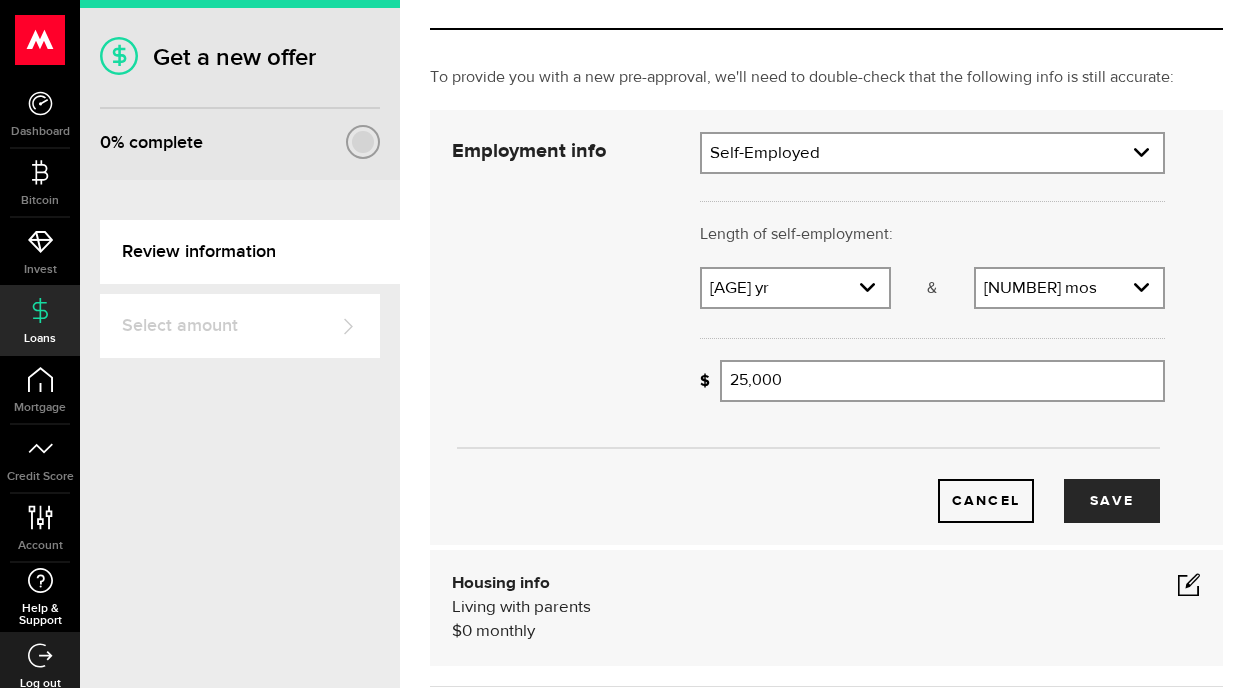 click on "Help & Support" at bounding box center [40, 597] 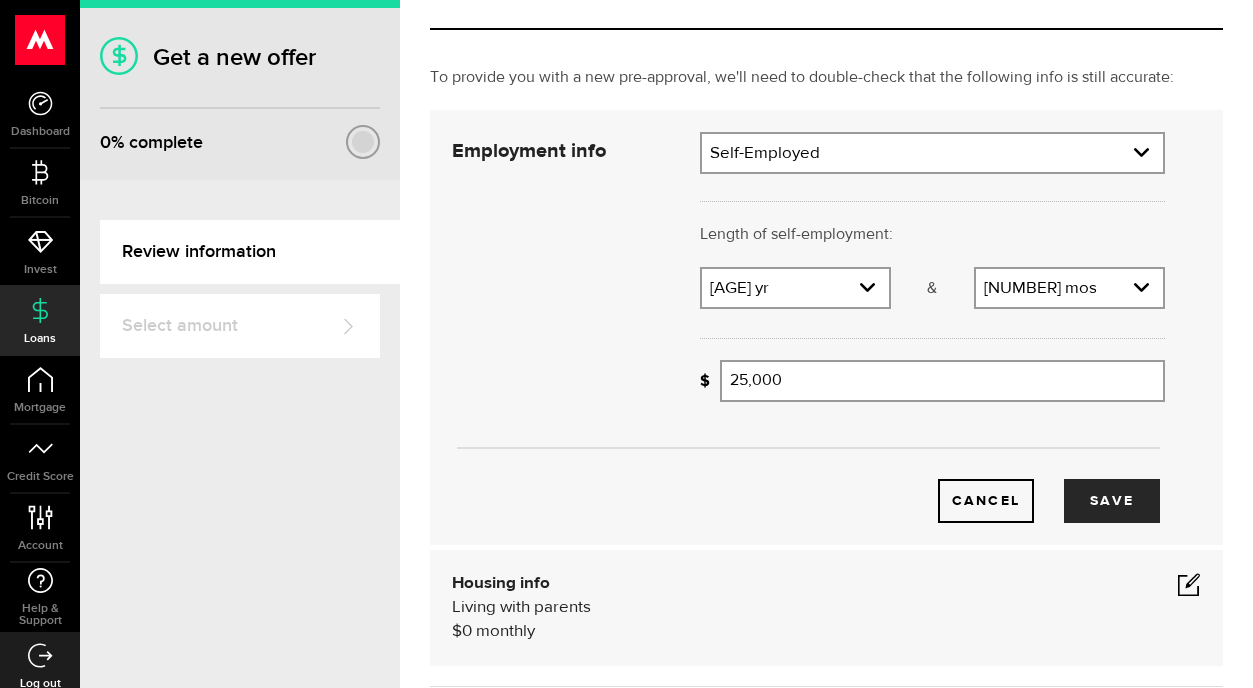 click on "Get a new offer 0 % complete Review information Select amount Woah there, one step at a time." at bounding box center [240, 344] 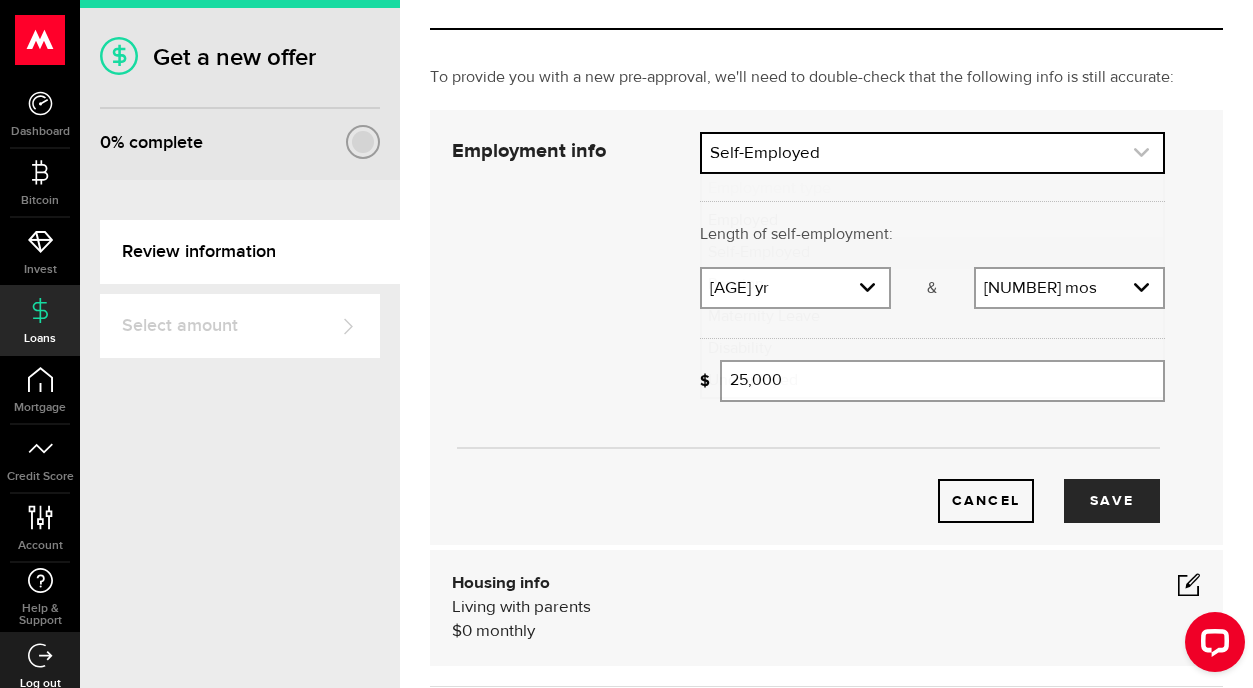 click at bounding box center (932, 153) 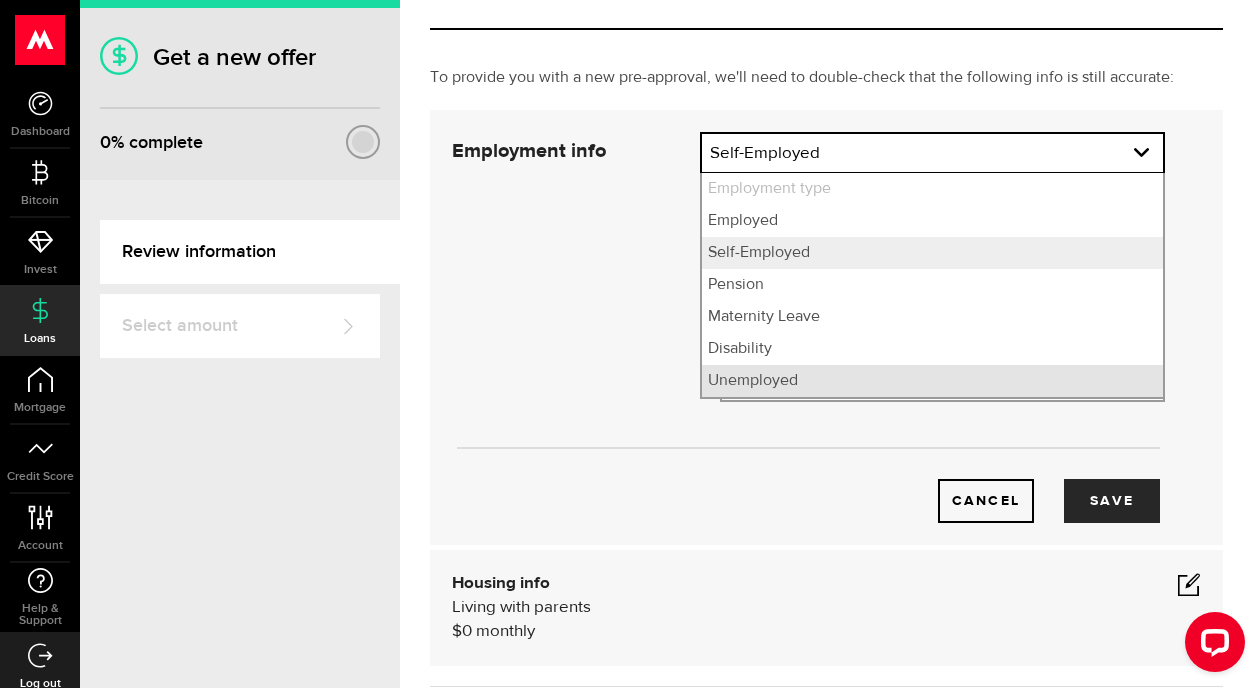 click on "Unemployed" at bounding box center (932, 381) 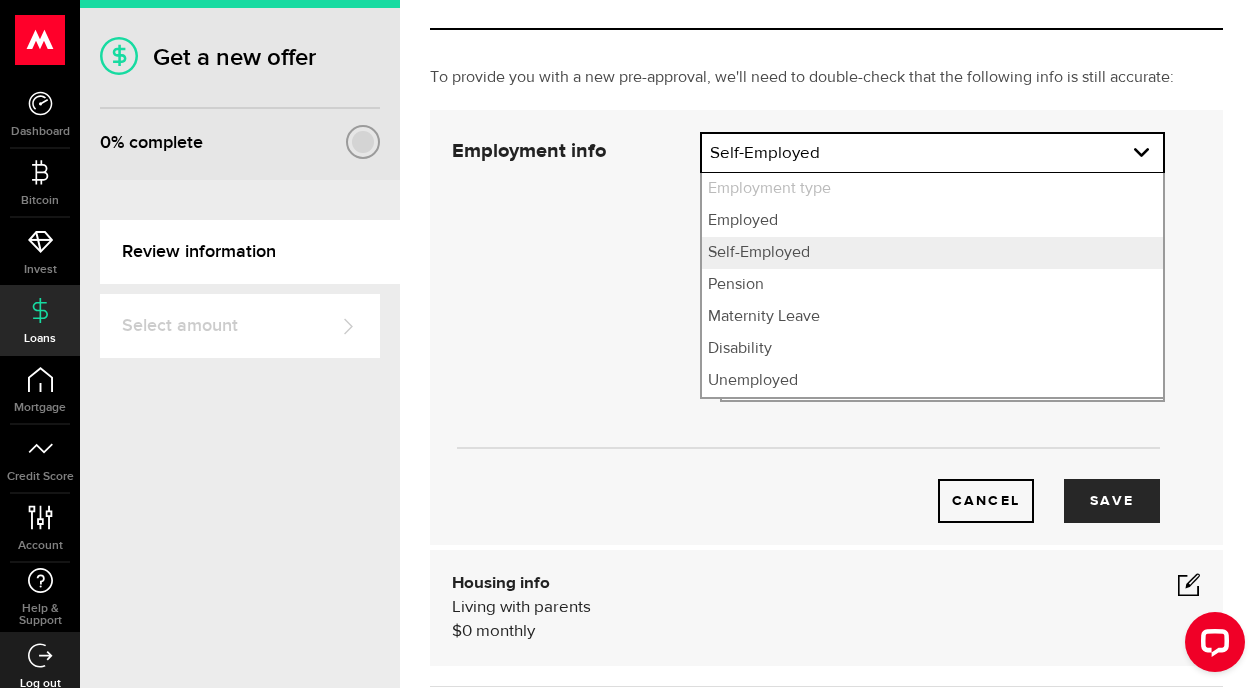 select on "Unemployed" 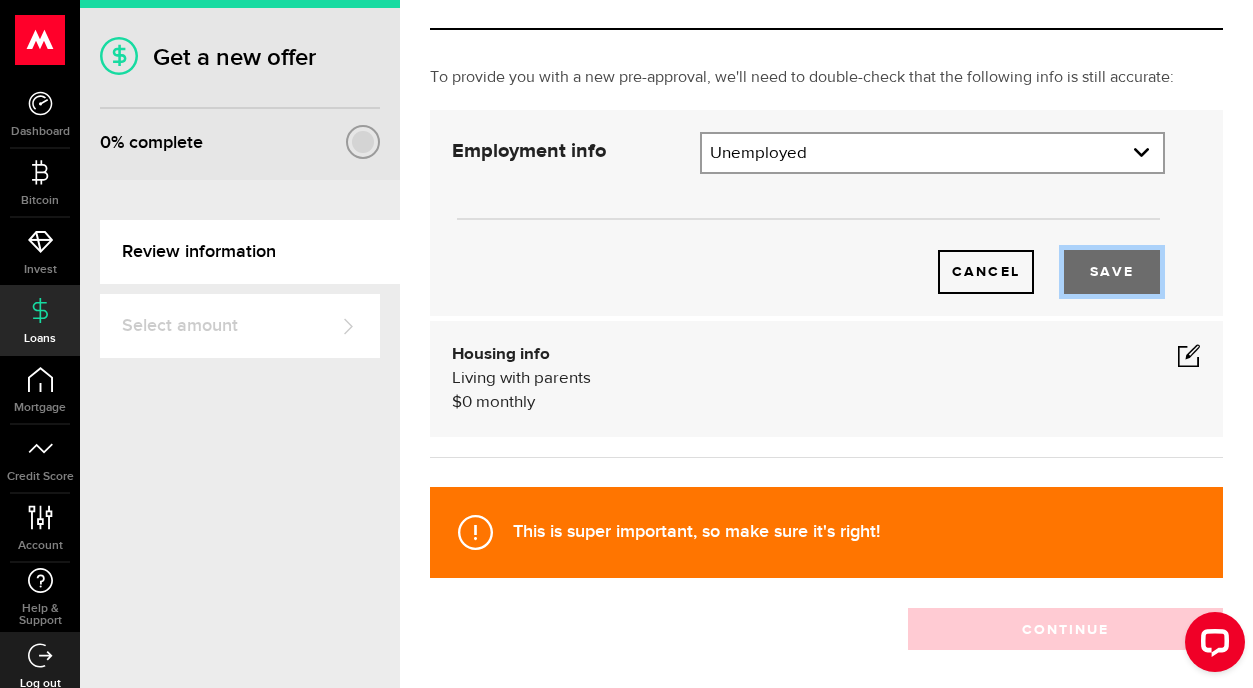 click on "Save" at bounding box center [1112, 272] 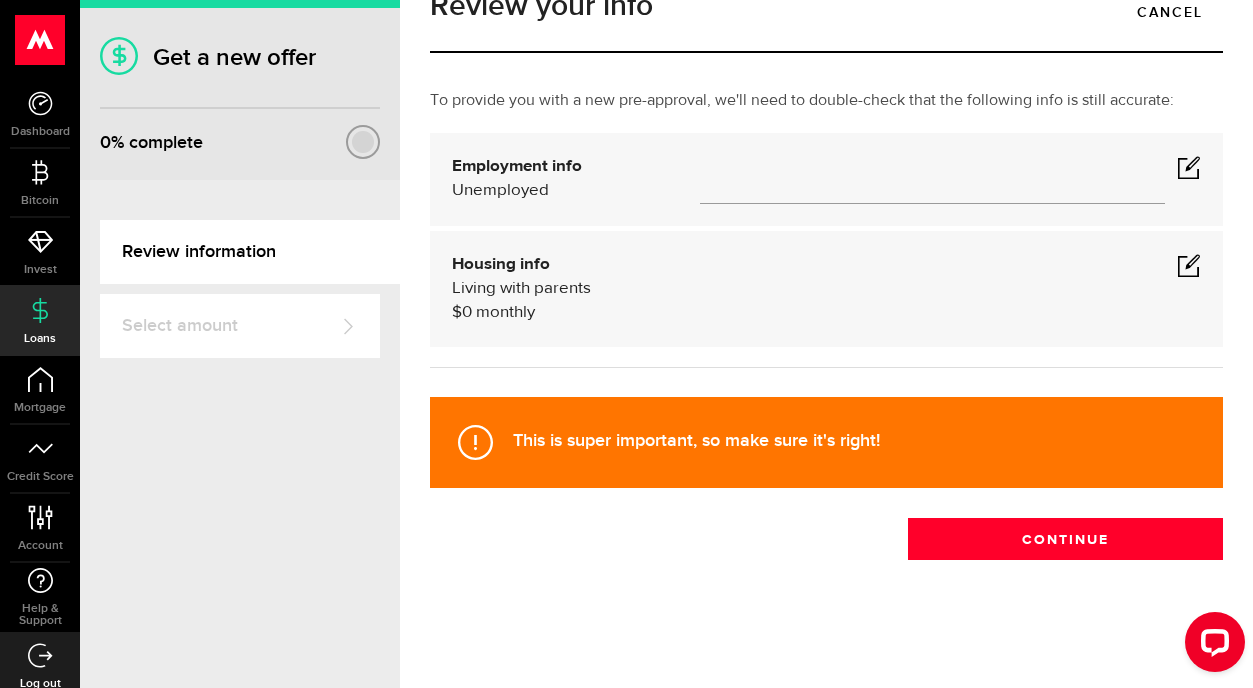 scroll, scrollTop: 55, scrollLeft: 0, axis: vertical 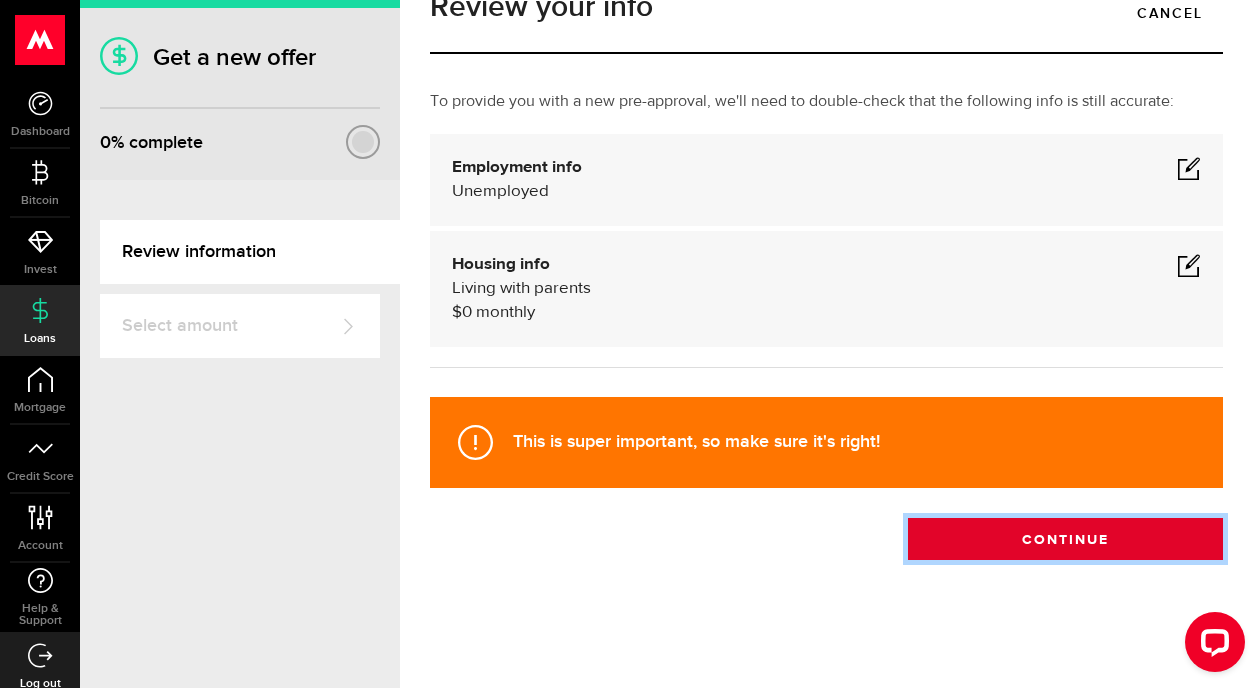 click on "Continue" at bounding box center (1065, 539) 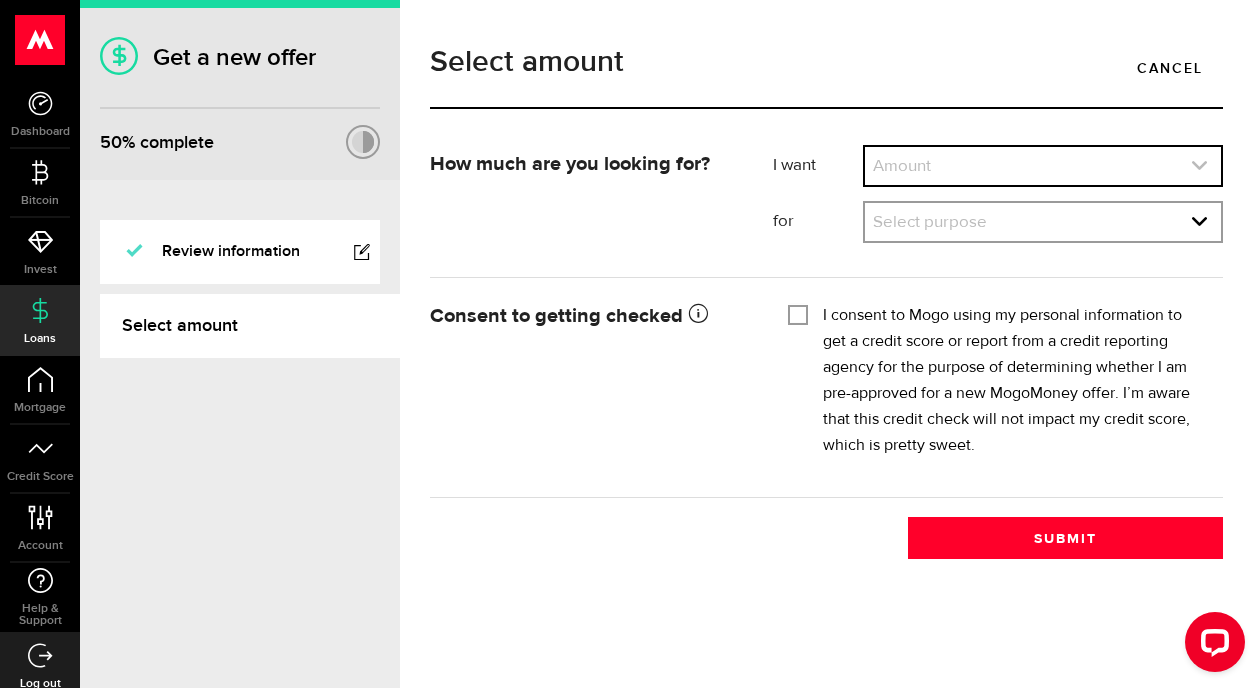 click at bounding box center [1043, 166] 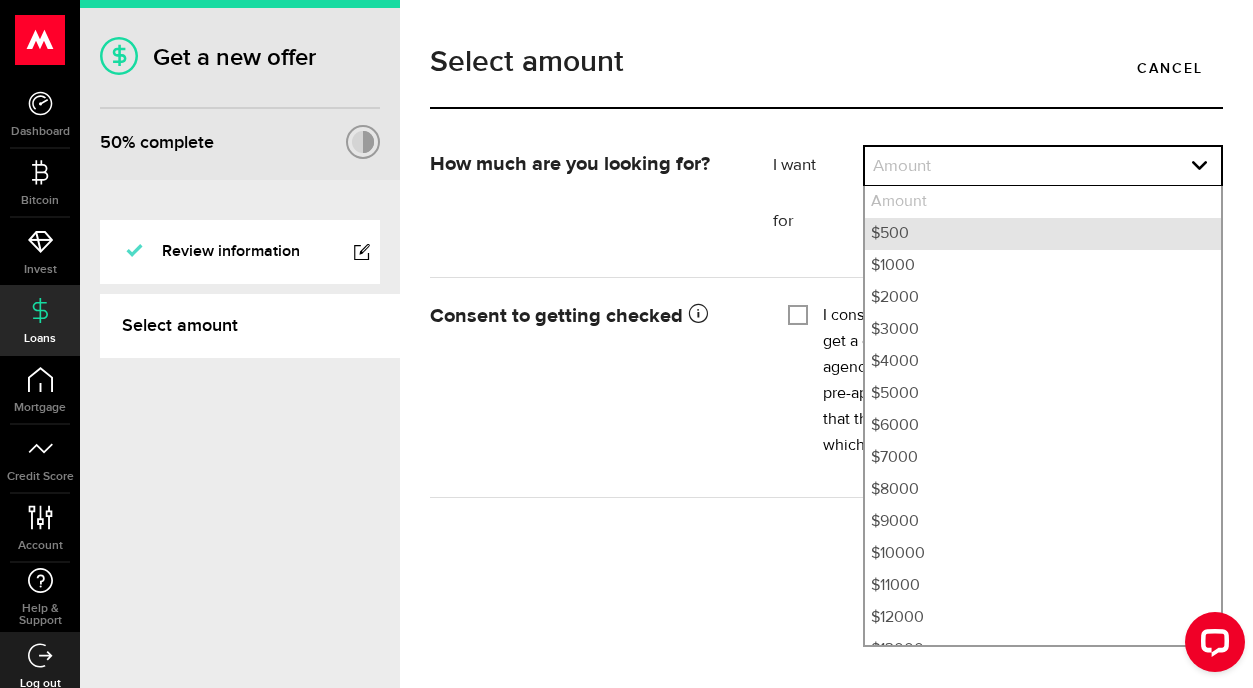 click on "$500" at bounding box center [1043, 234] 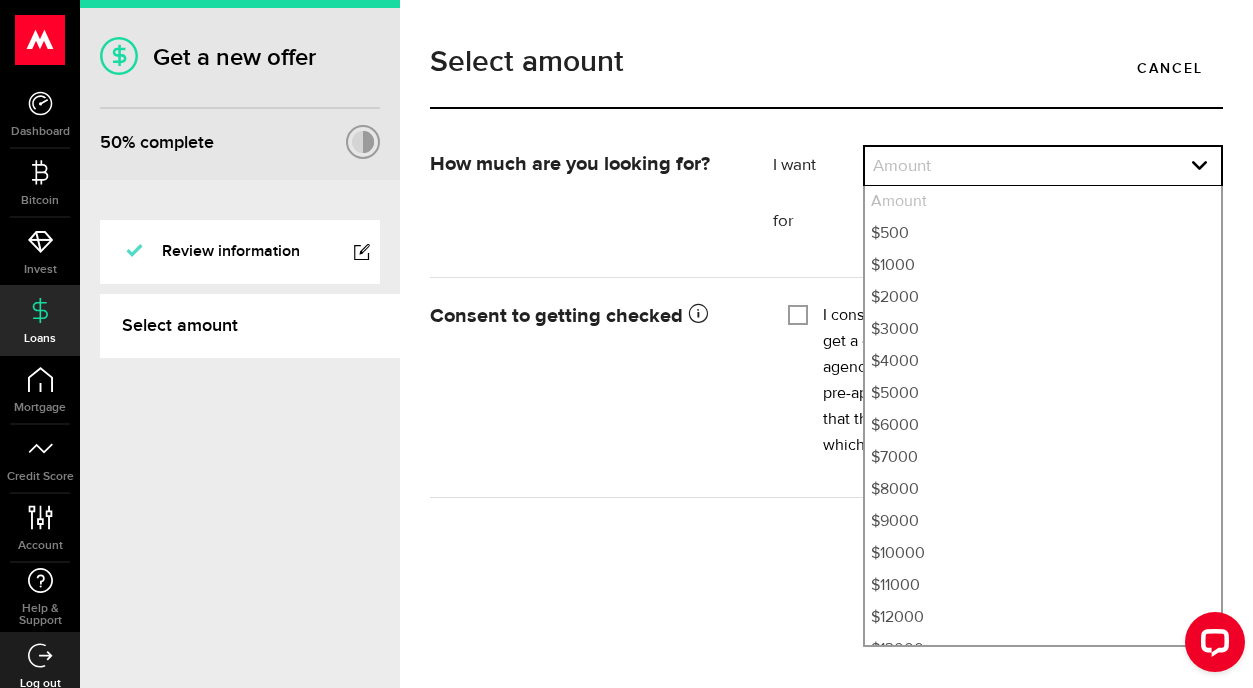 select on "500" 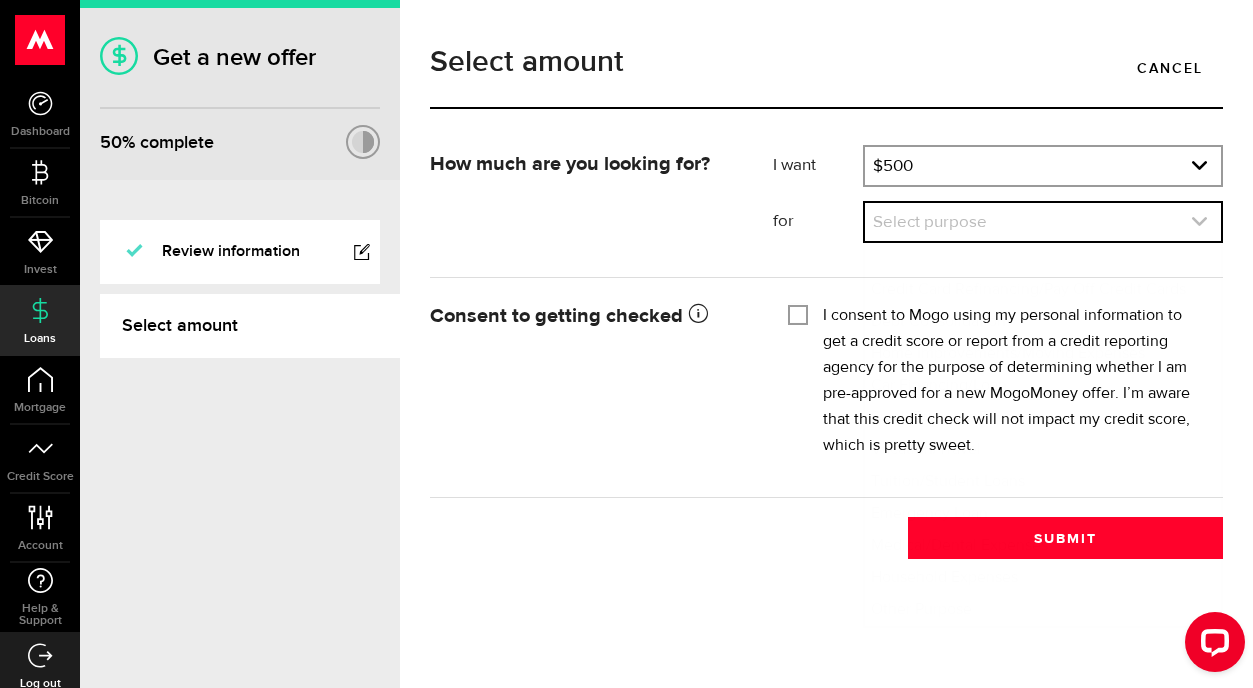 click at bounding box center (1043, 222) 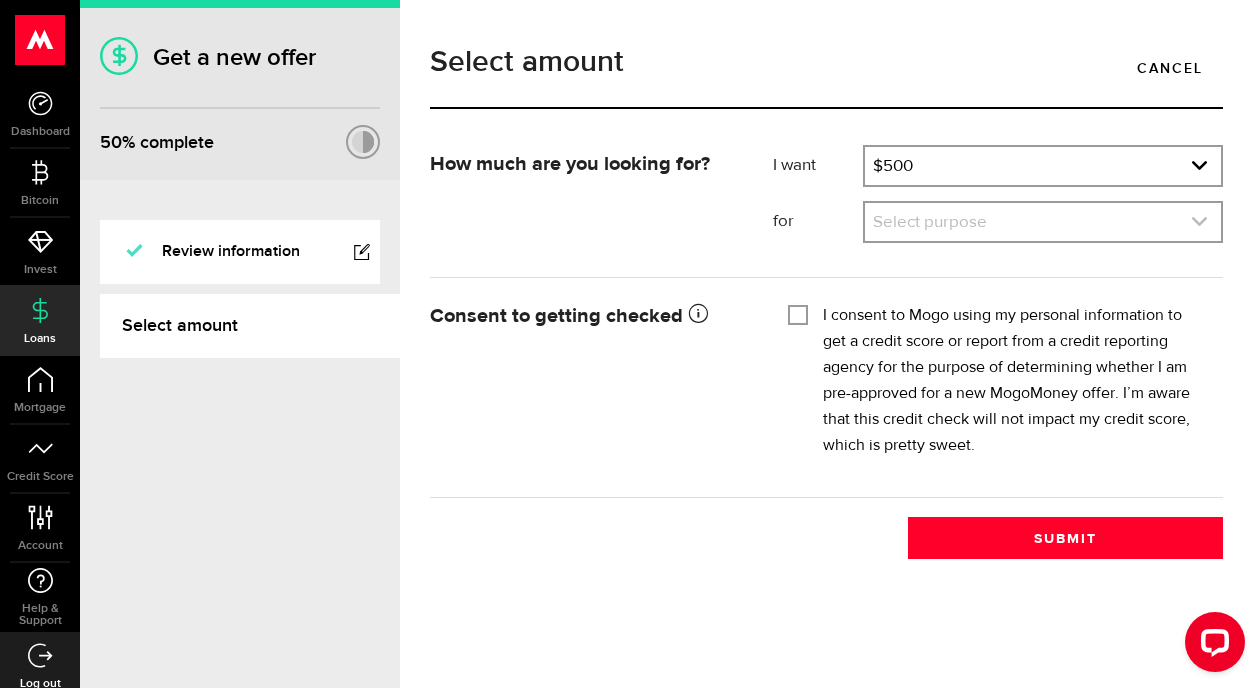 click at bounding box center (1043, 222) 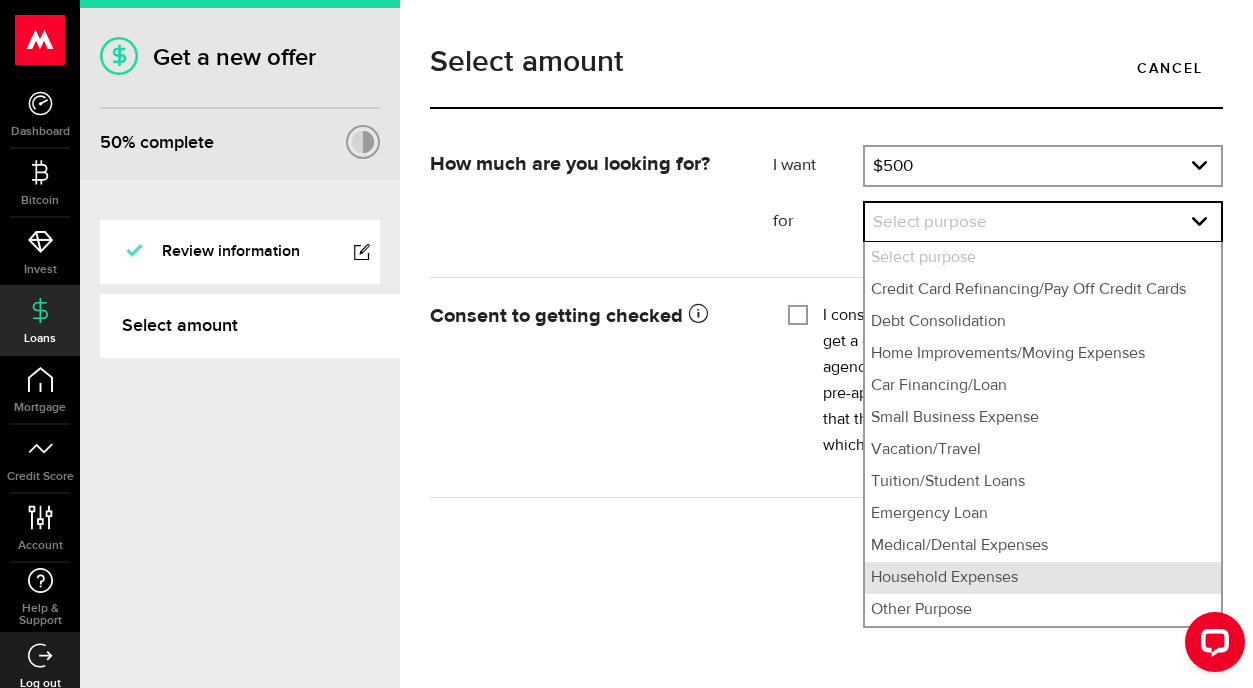 click on "Household Expenses" at bounding box center (1043, 578) 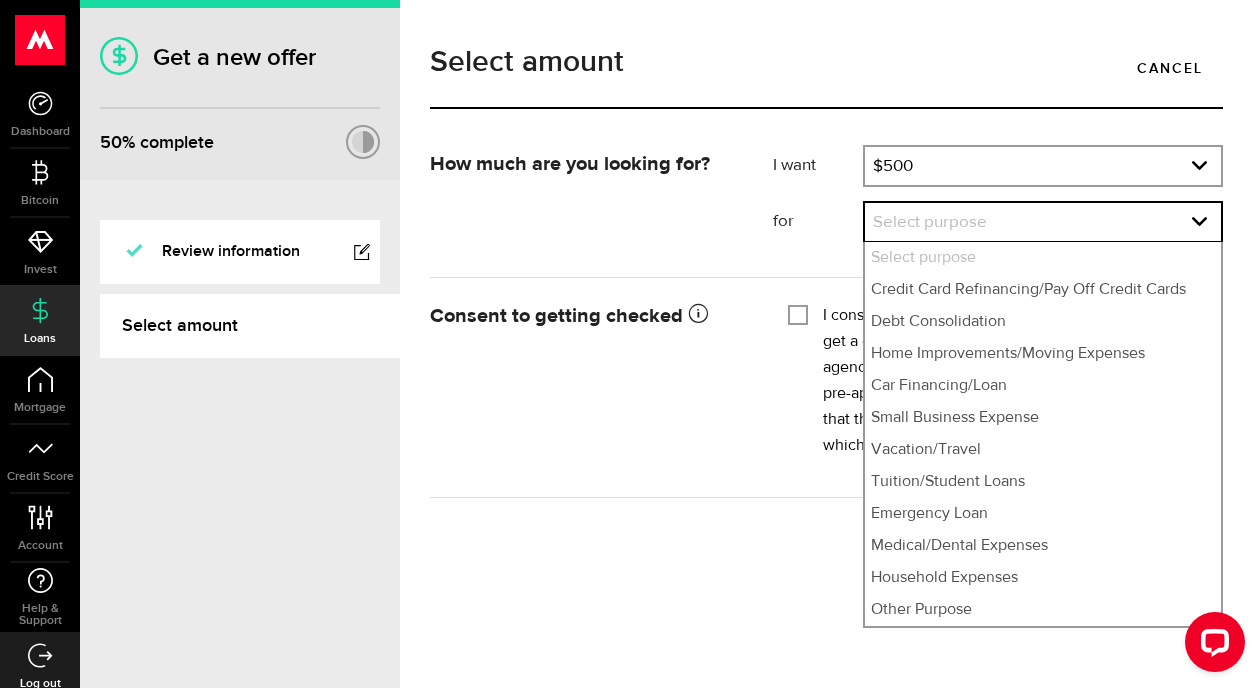 select on "Household Expenses" 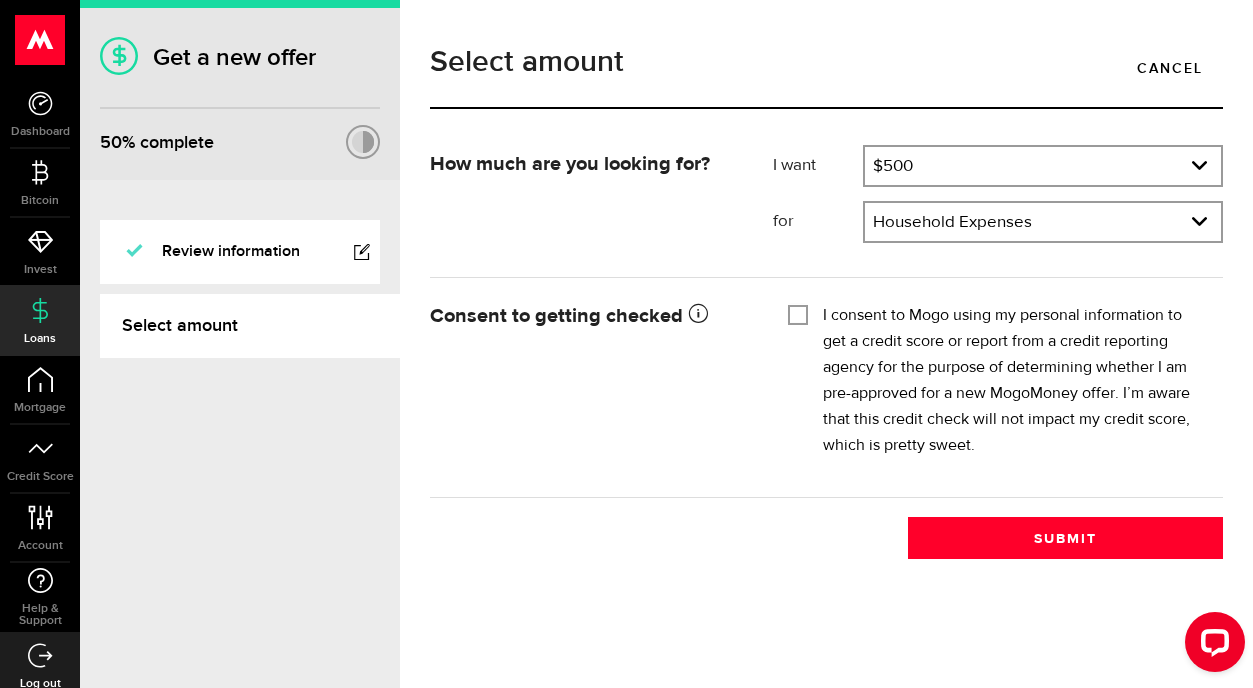 click on "I consent to Mogo using my personal information to get a credit score or report from a credit reporting agency for the purpose of determining whether I am pre-approved for a new MogoMoney offer. I’m aware that this credit check will not impact my credit score, which is pretty sweet." at bounding box center [1015, 381] 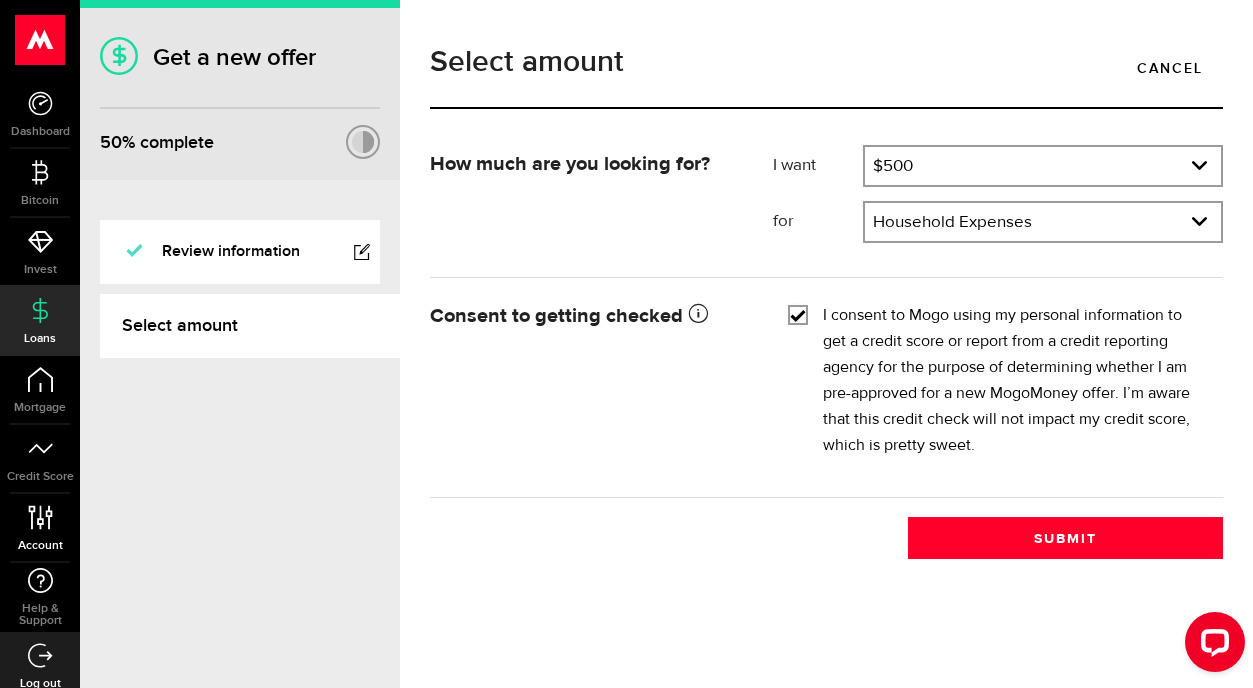 click 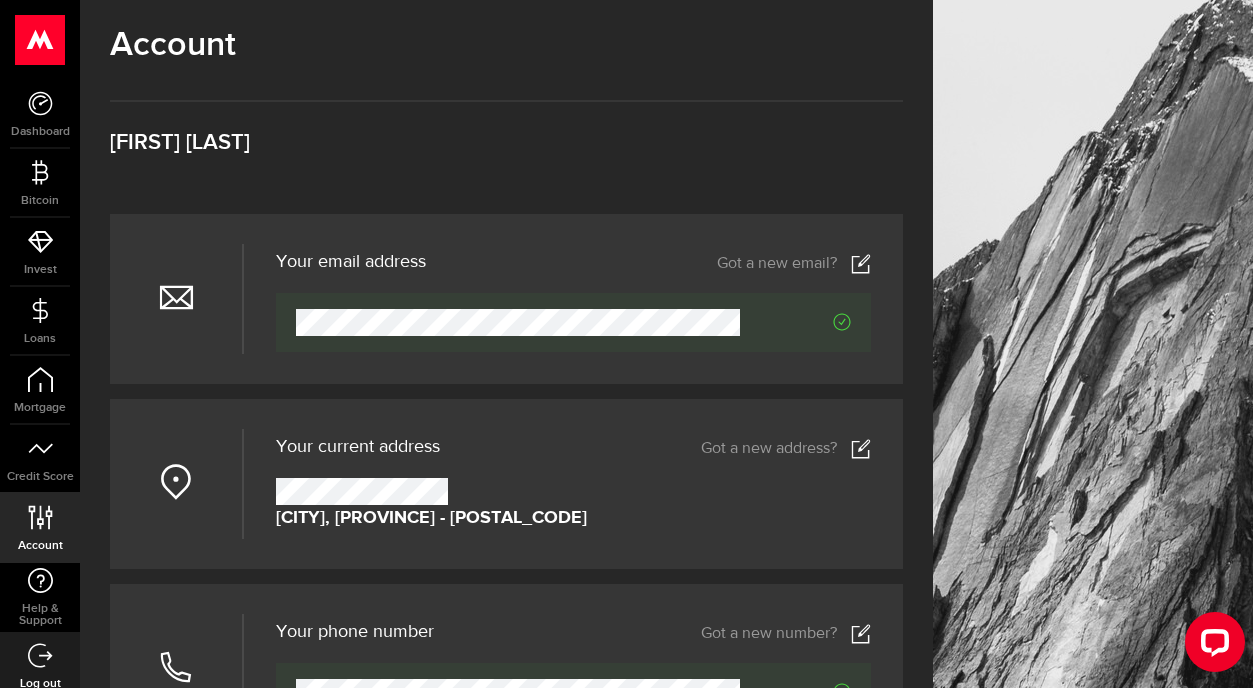 click 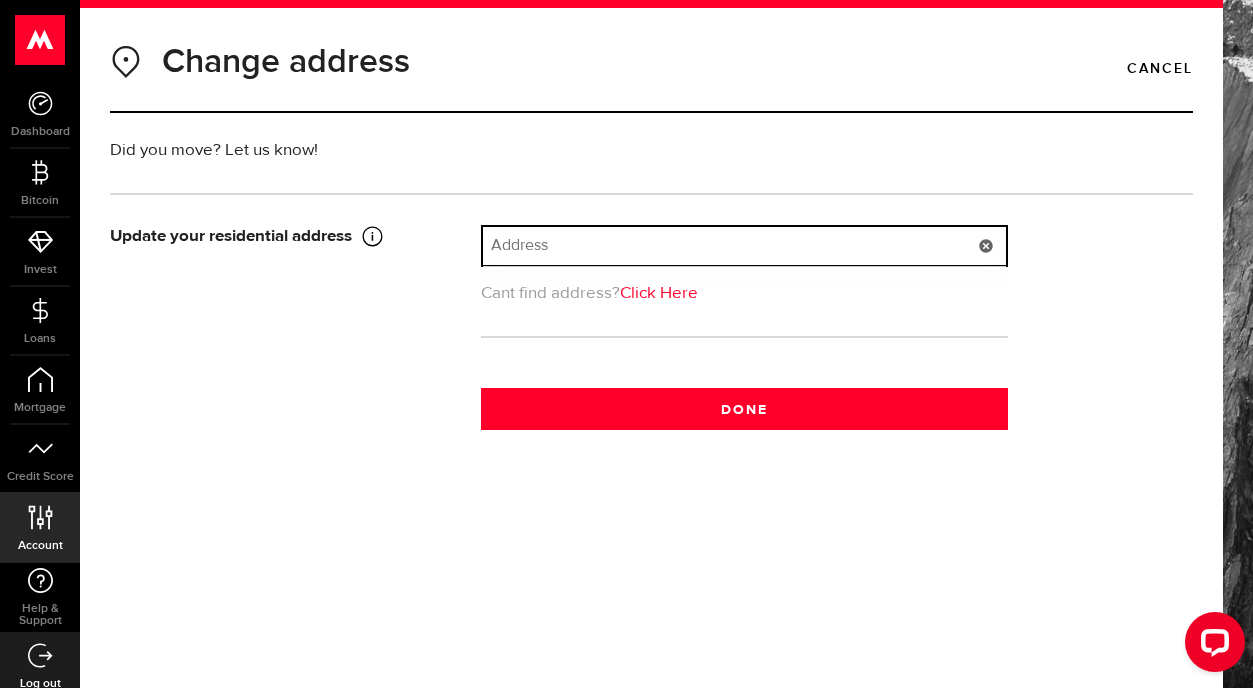 click at bounding box center (744, 246) 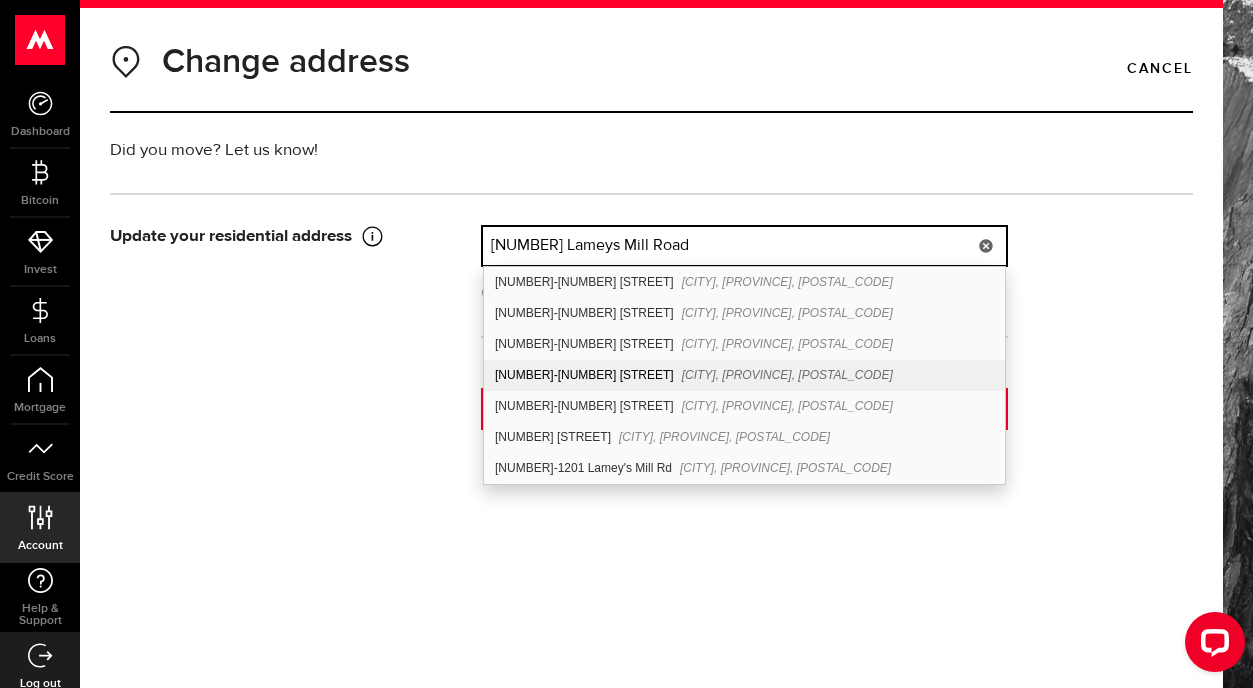 type on "[NUMBER]-[NUMBER] [STREET]" 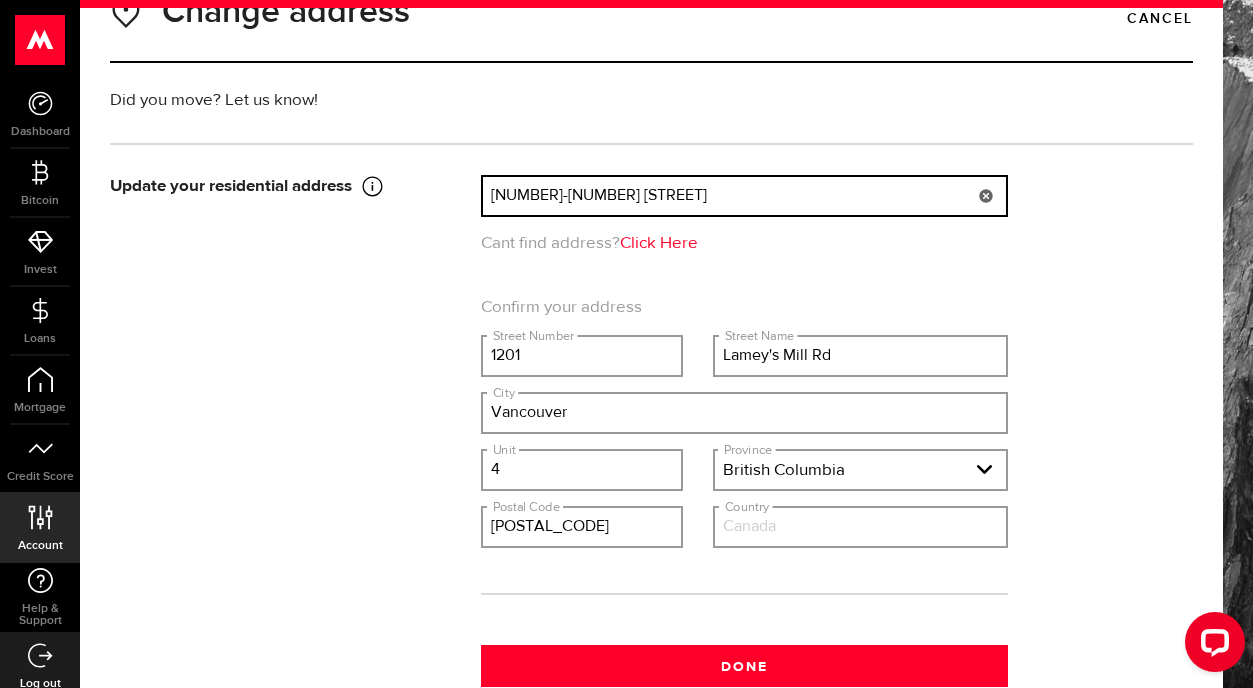 scroll, scrollTop: 74, scrollLeft: 0, axis: vertical 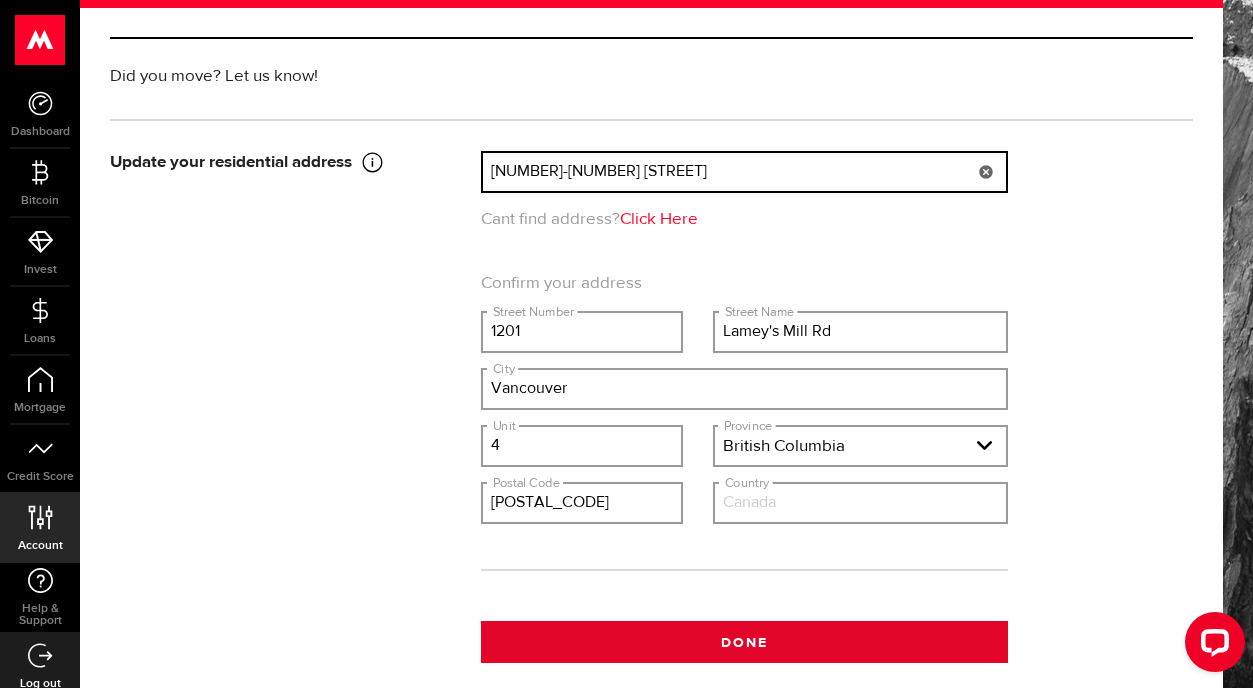 type on "[NUMBER]-[NUMBER] [STREET]" 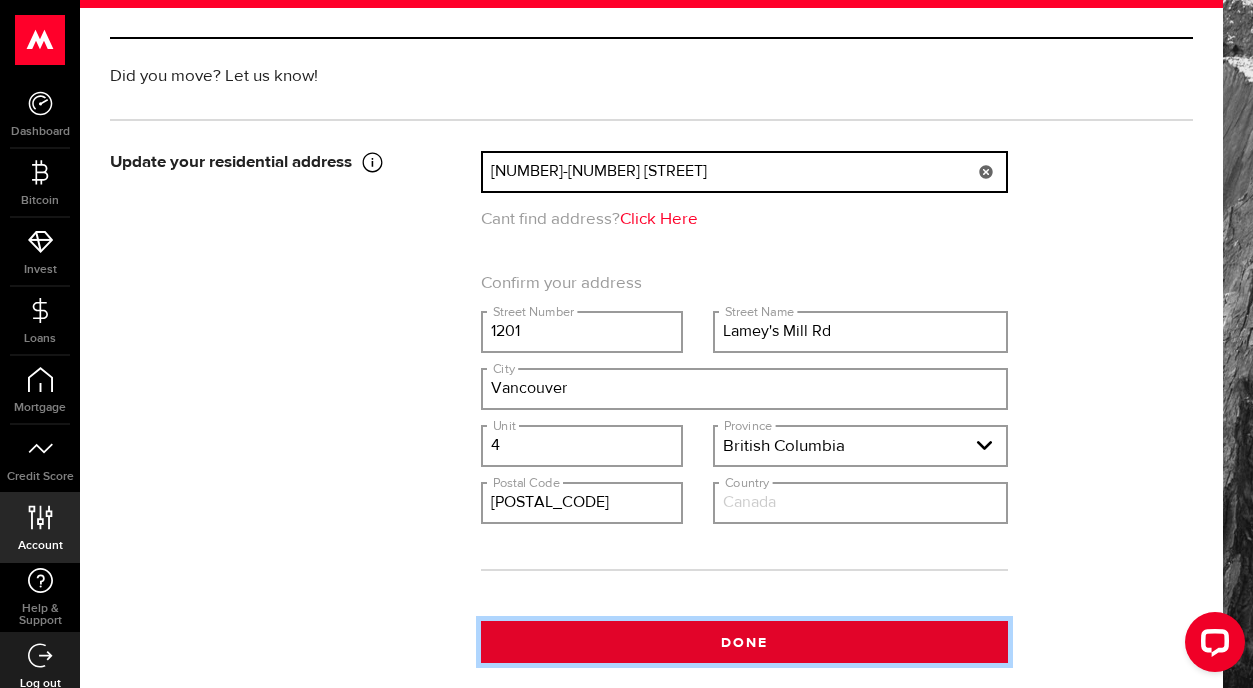 click on "Done" at bounding box center (744, 642) 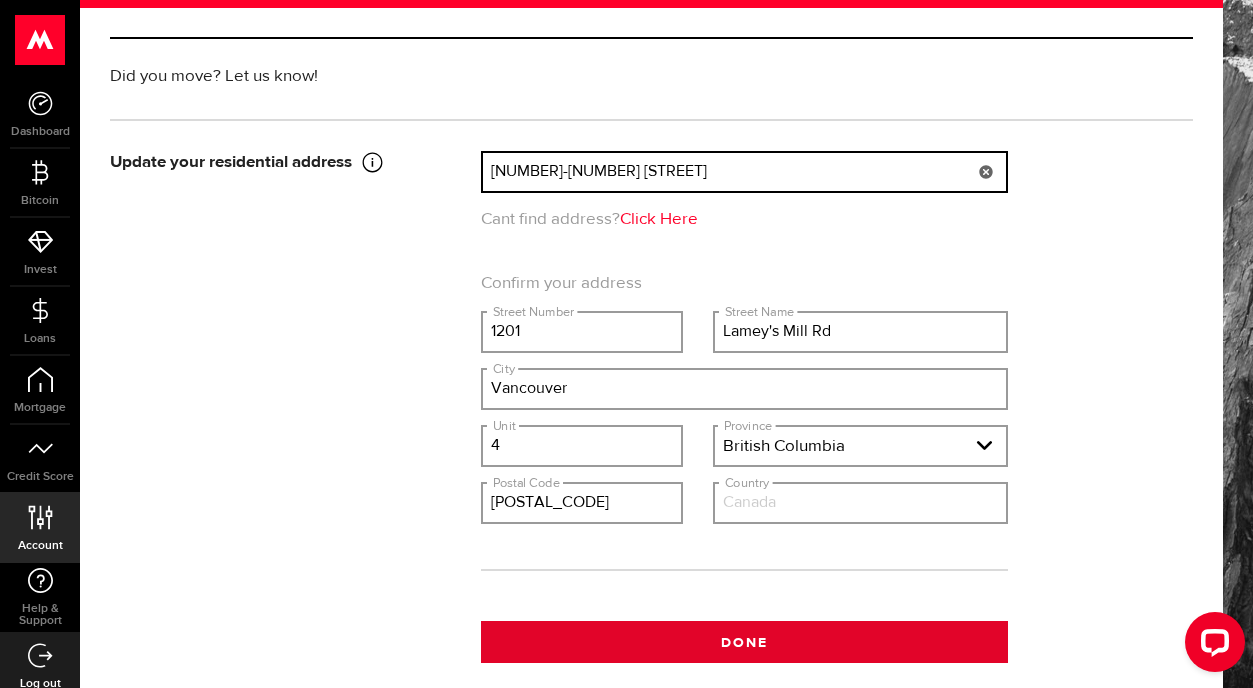 type 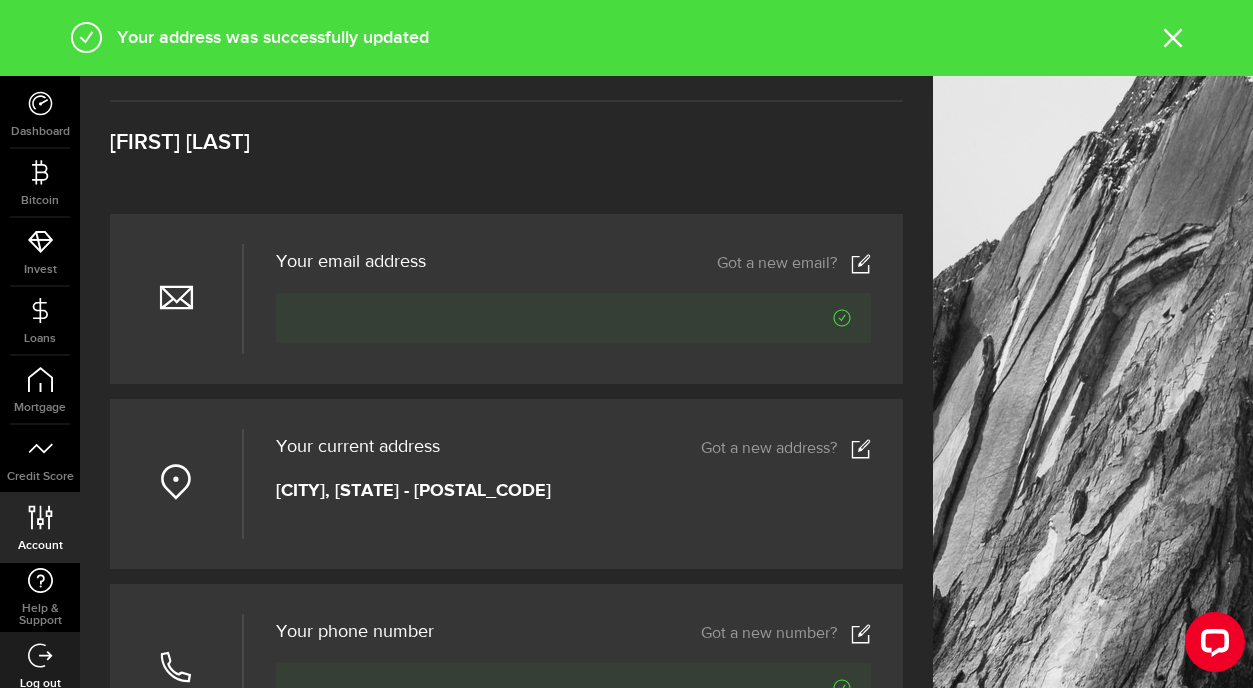 scroll, scrollTop: 0, scrollLeft: 0, axis: both 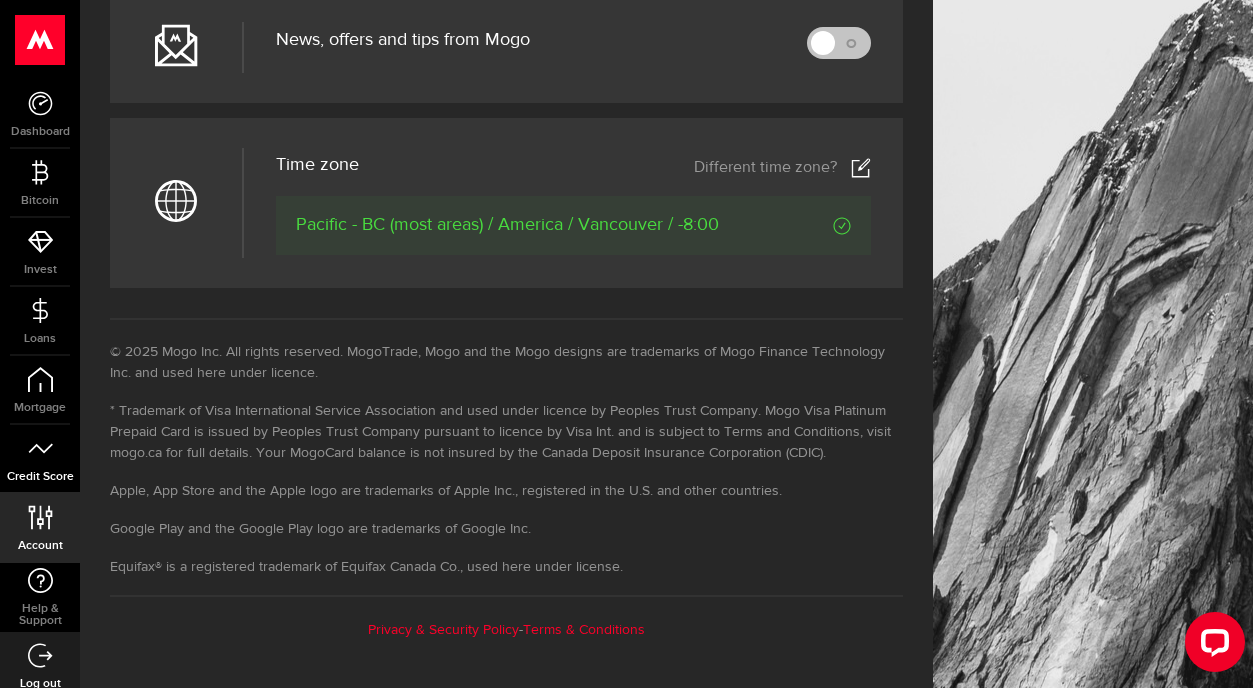 click 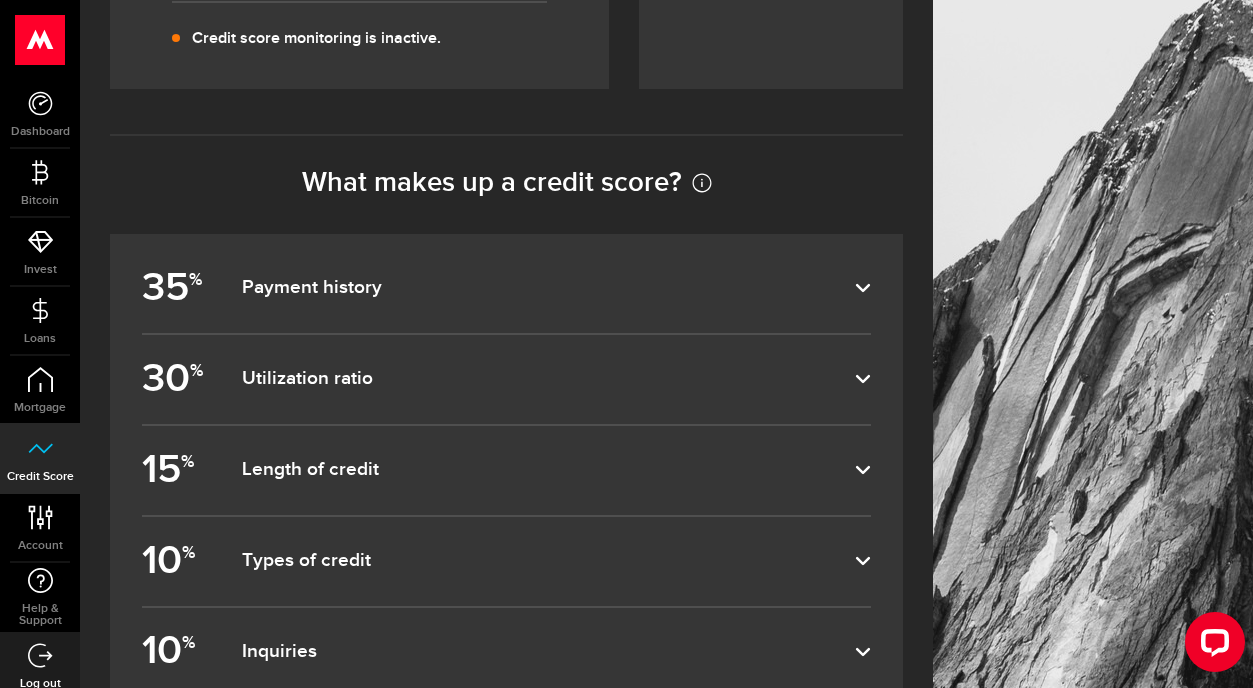 scroll, scrollTop: 729, scrollLeft: 0, axis: vertical 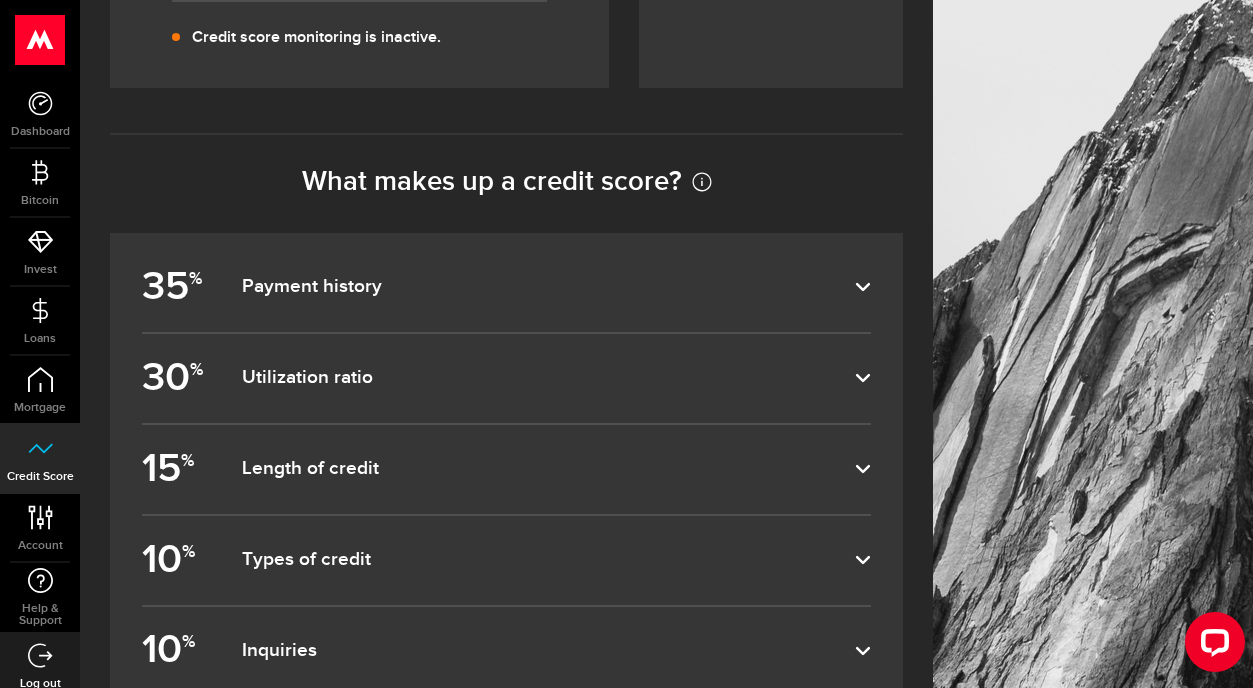 click on "35 %  Payment history" at bounding box center (506, 287) 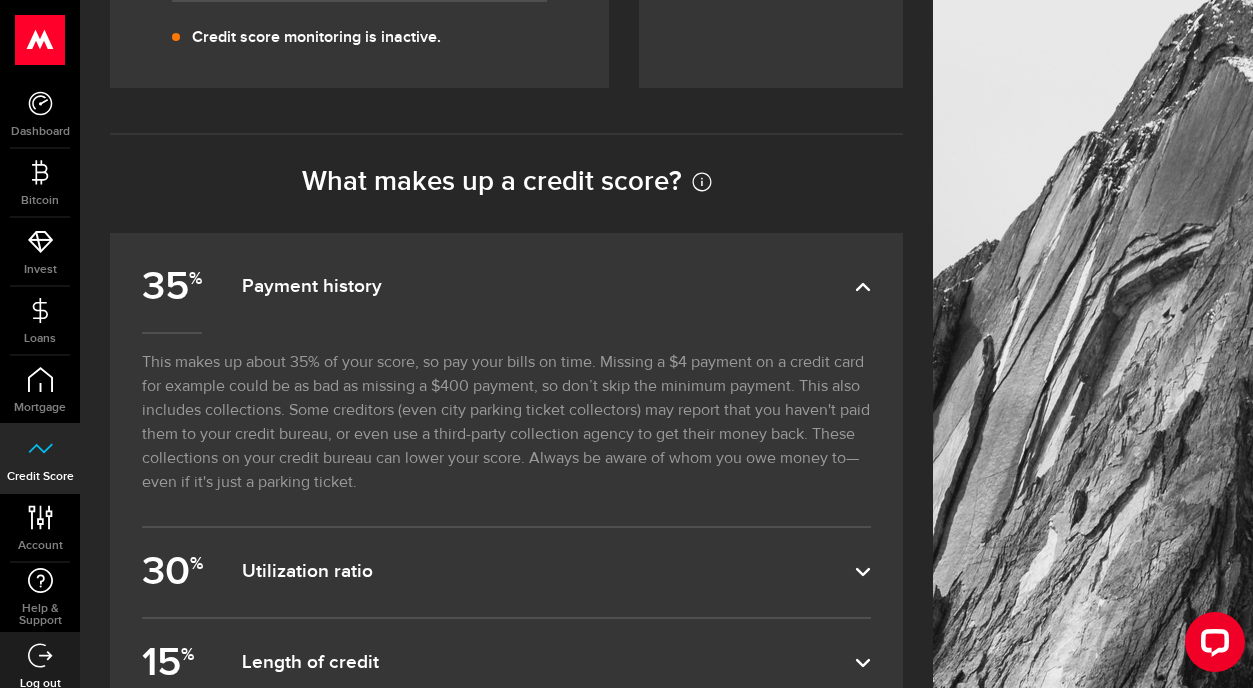 click on "35 %  Payment history" at bounding box center [506, 287] 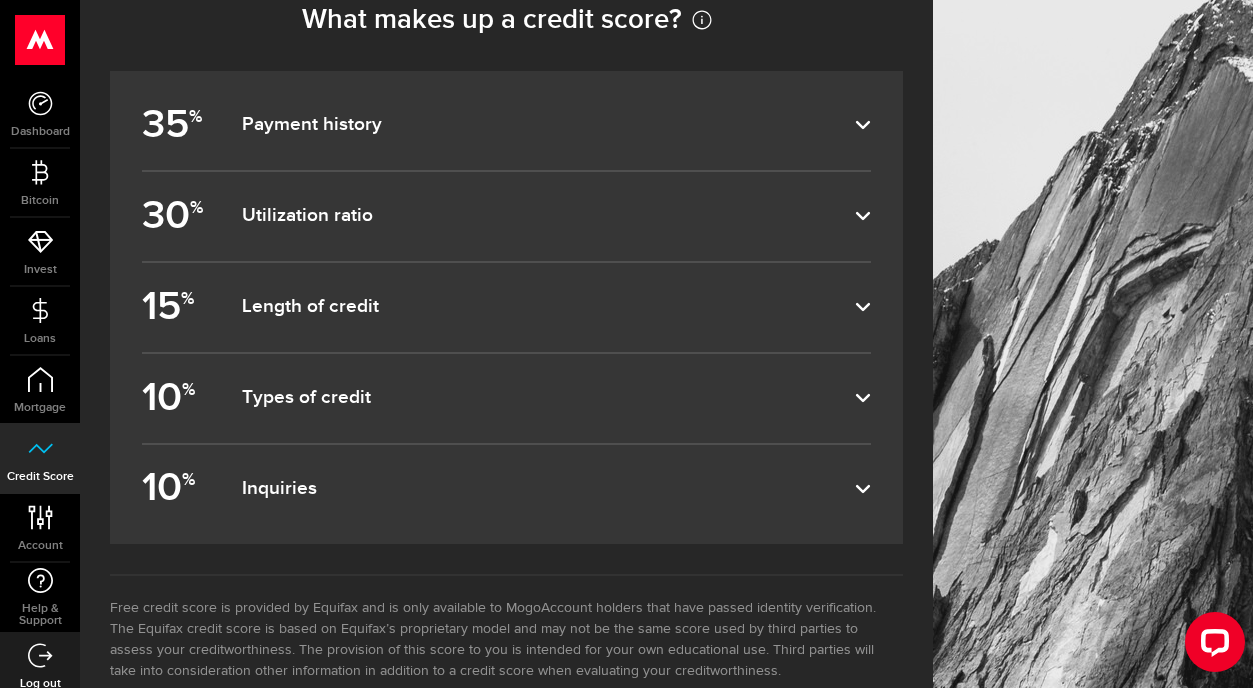 scroll, scrollTop: 931, scrollLeft: 0, axis: vertical 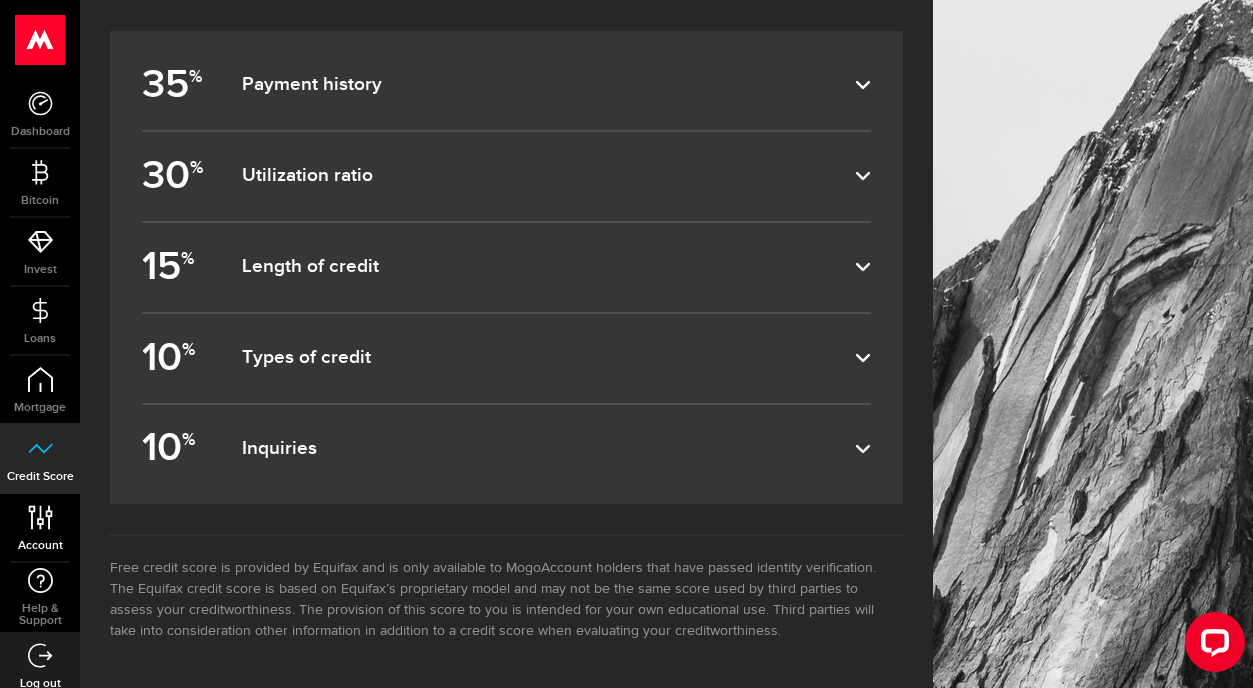 click on "Account Compte" at bounding box center [40, 528] 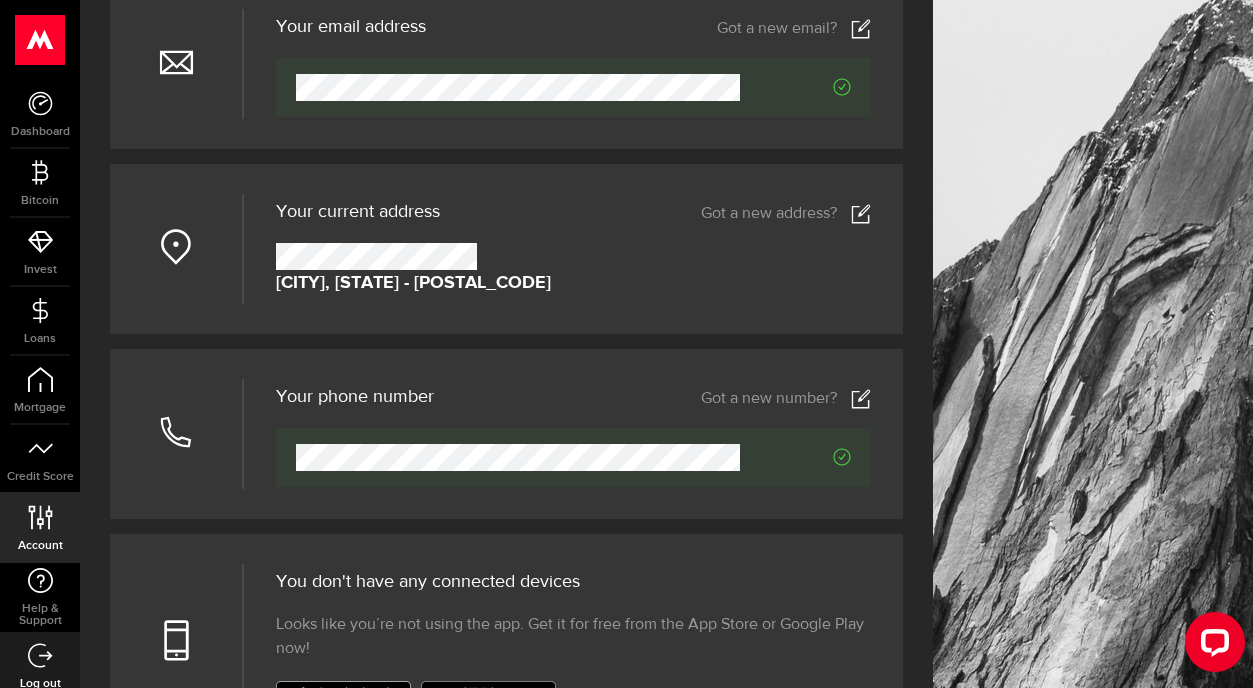 scroll, scrollTop: 0, scrollLeft: 0, axis: both 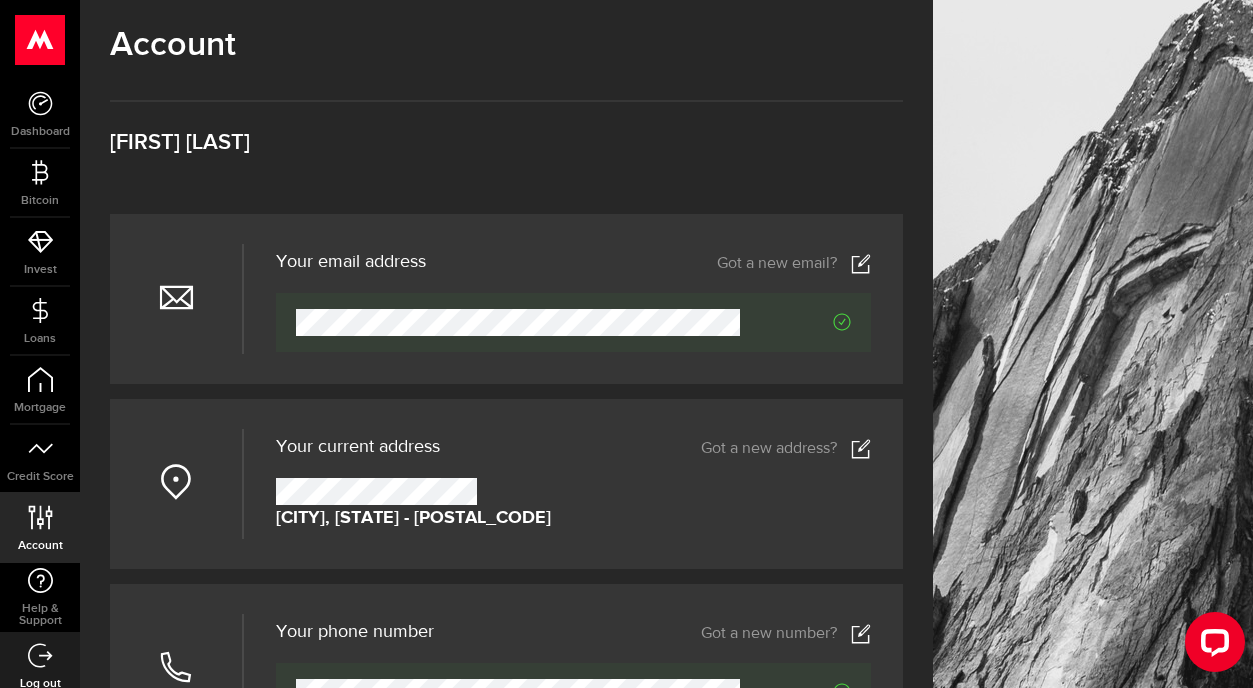 drag, startPoint x: 274, startPoint y: 139, endPoint x: 257, endPoint y: 139, distance: 17 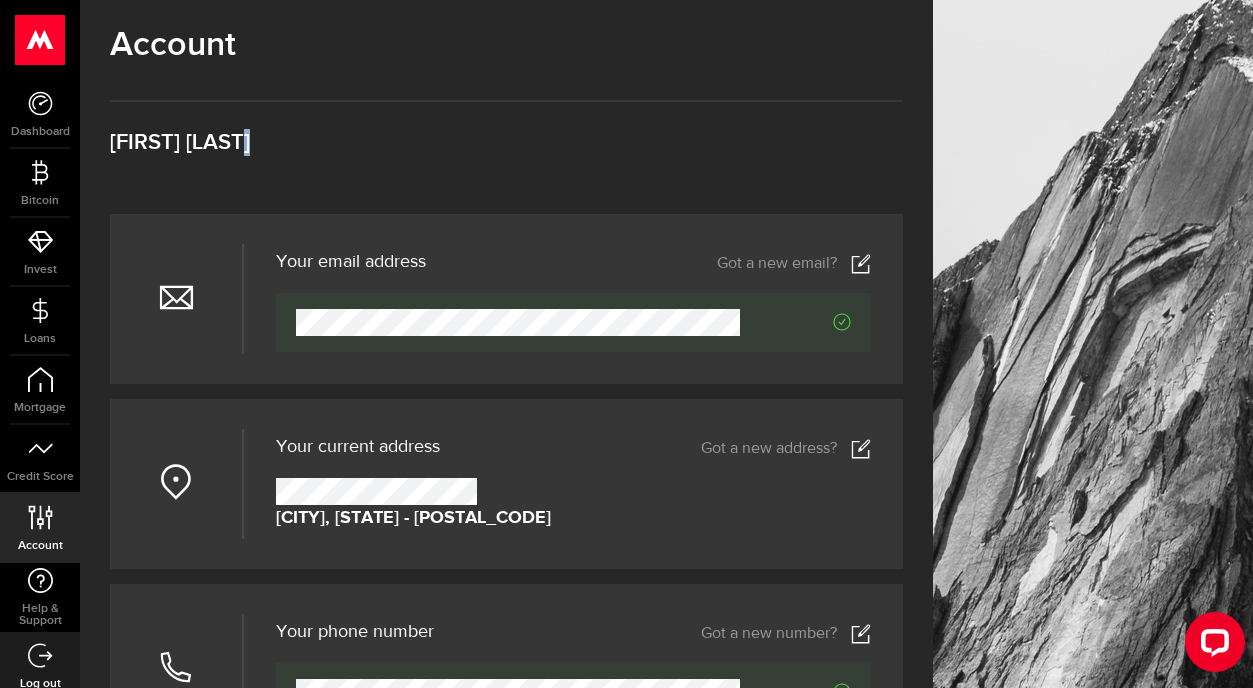 click on "[FIRST] [LAST]" at bounding box center (506, 143) 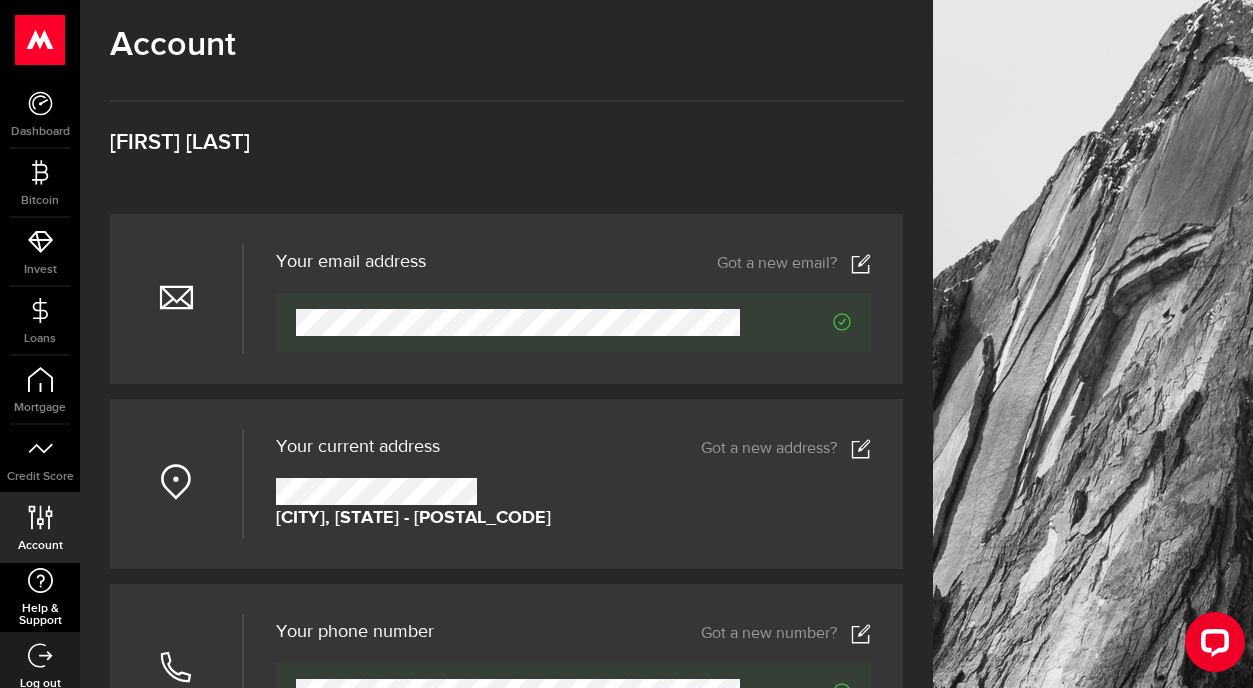 click on "Help & Support" at bounding box center [40, 597] 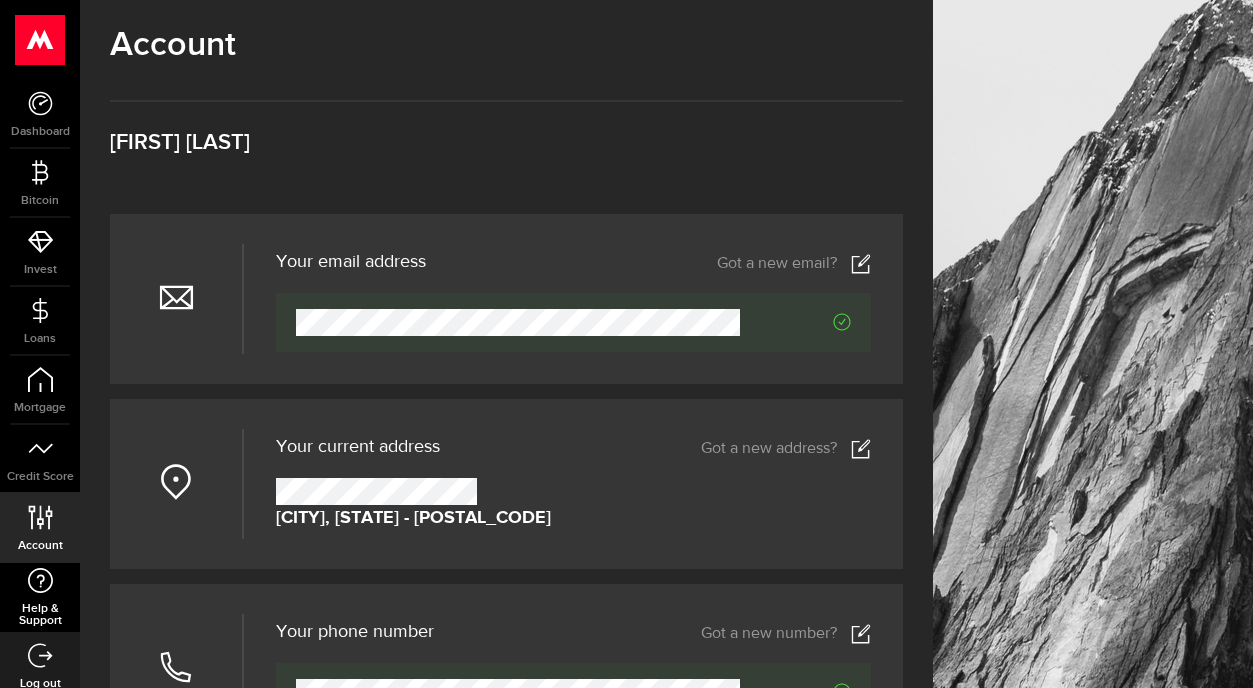 scroll, scrollTop: 13, scrollLeft: 0, axis: vertical 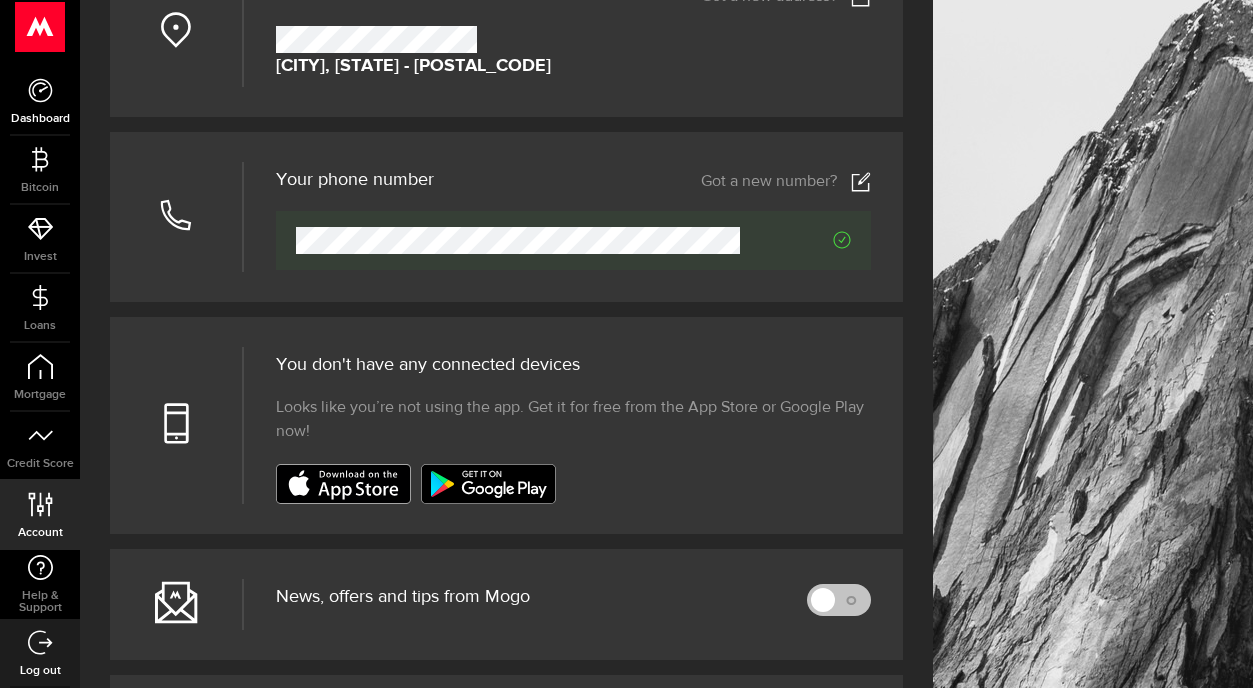 click on "Dashboard" at bounding box center [40, 101] 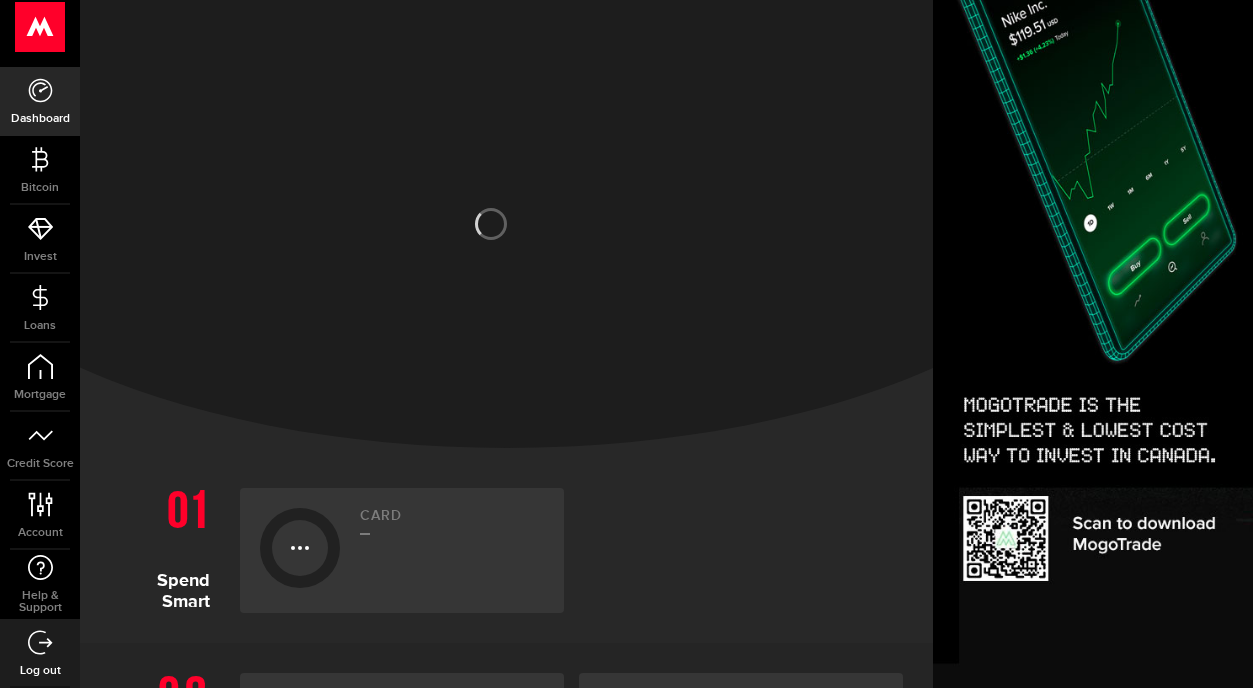 scroll, scrollTop: 0, scrollLeft: 0, axis: both 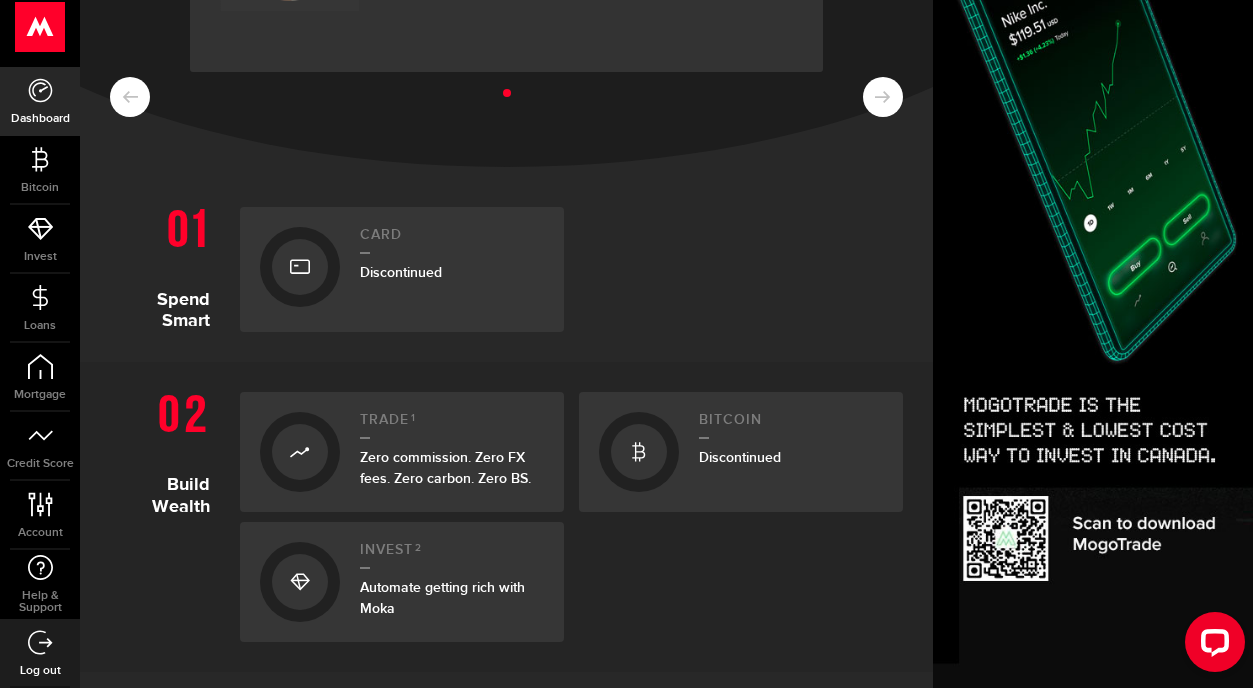 click on "Card Discontinued" at bounding box center [452, 269] 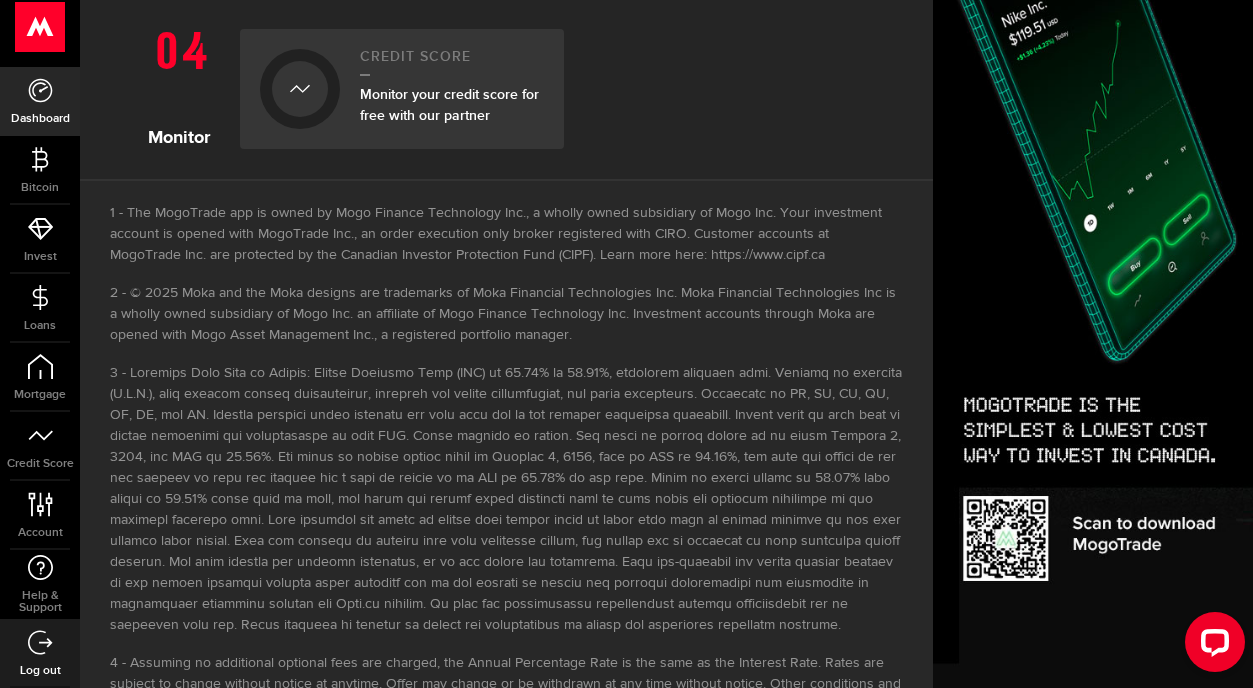 scroll, scrollTop: 1142, scrollLeft: 0, axis: vertical 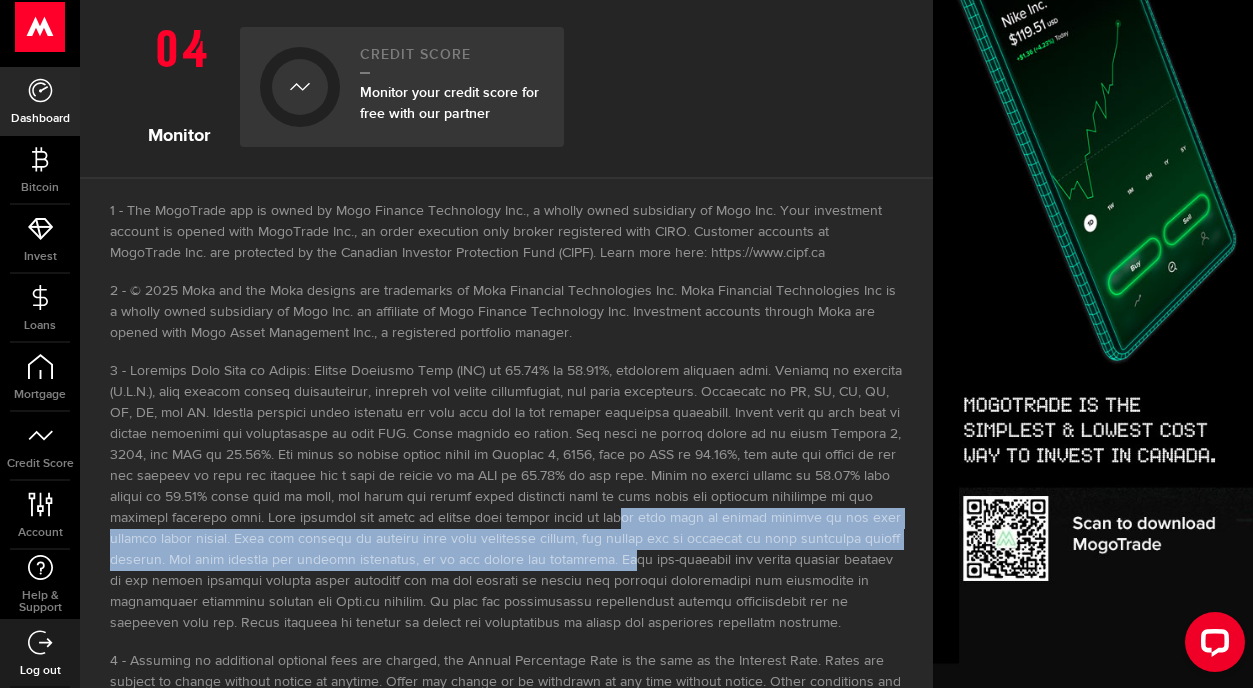 drag, startPoint x: 449, startPoint y: 513, endPoint x: 458, endPoint y: 553, distance: 41 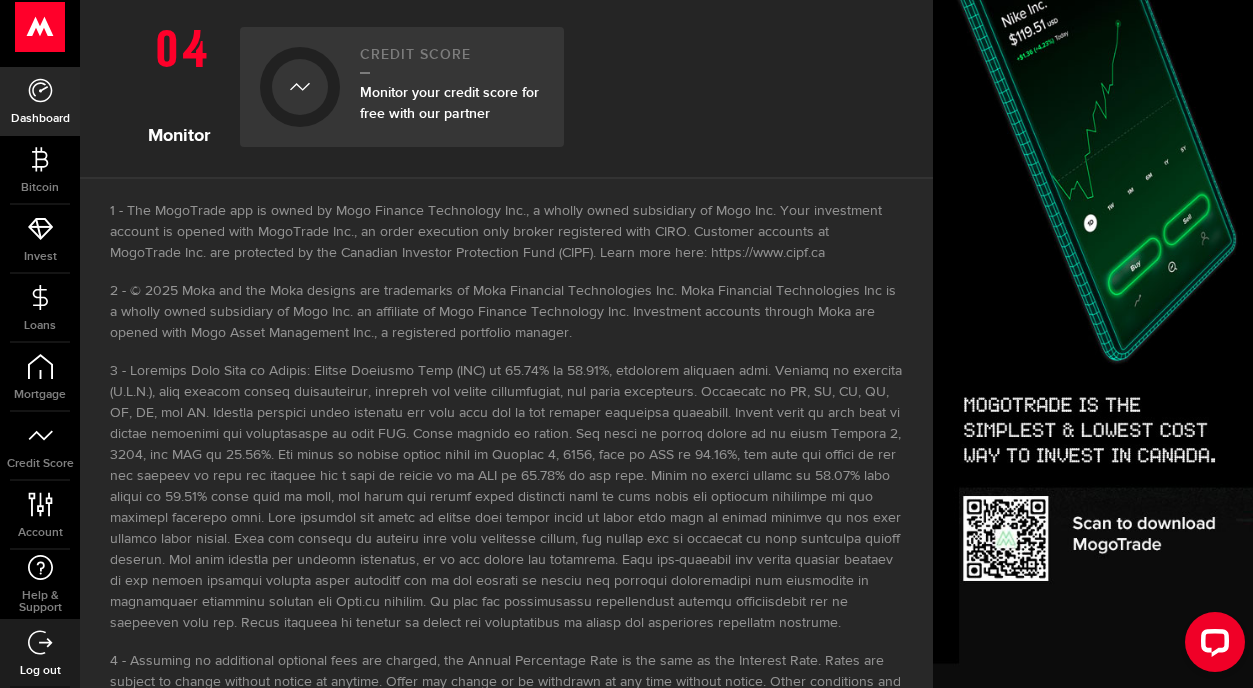 click at bounding box center [506, 497] 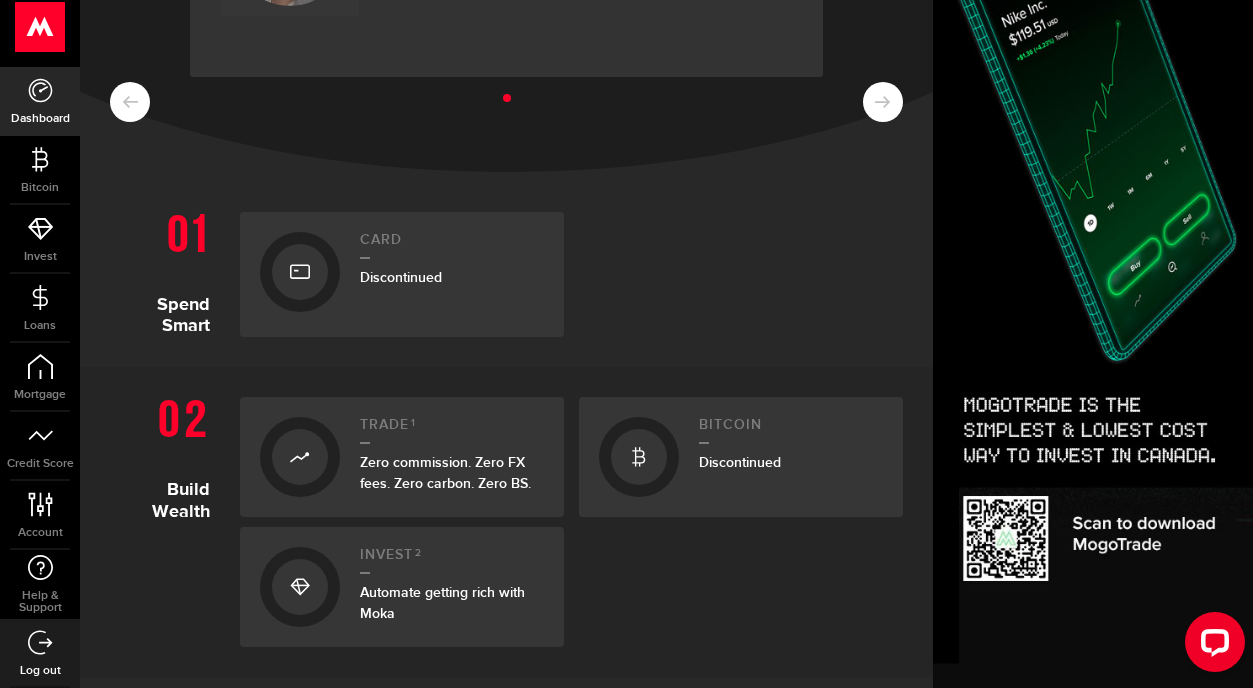 scroll, scrollTop: 0, scrollLeft: 0, axis: both 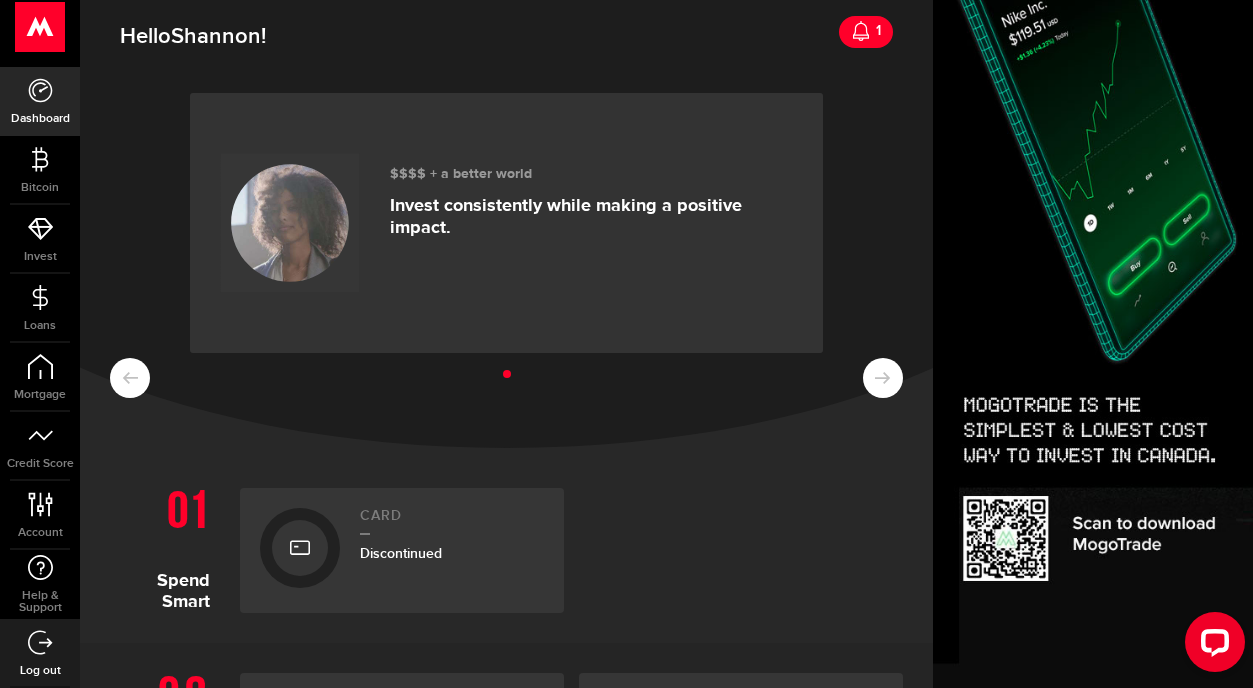click on "Card Discontinued" at bounding box center [452, 550] 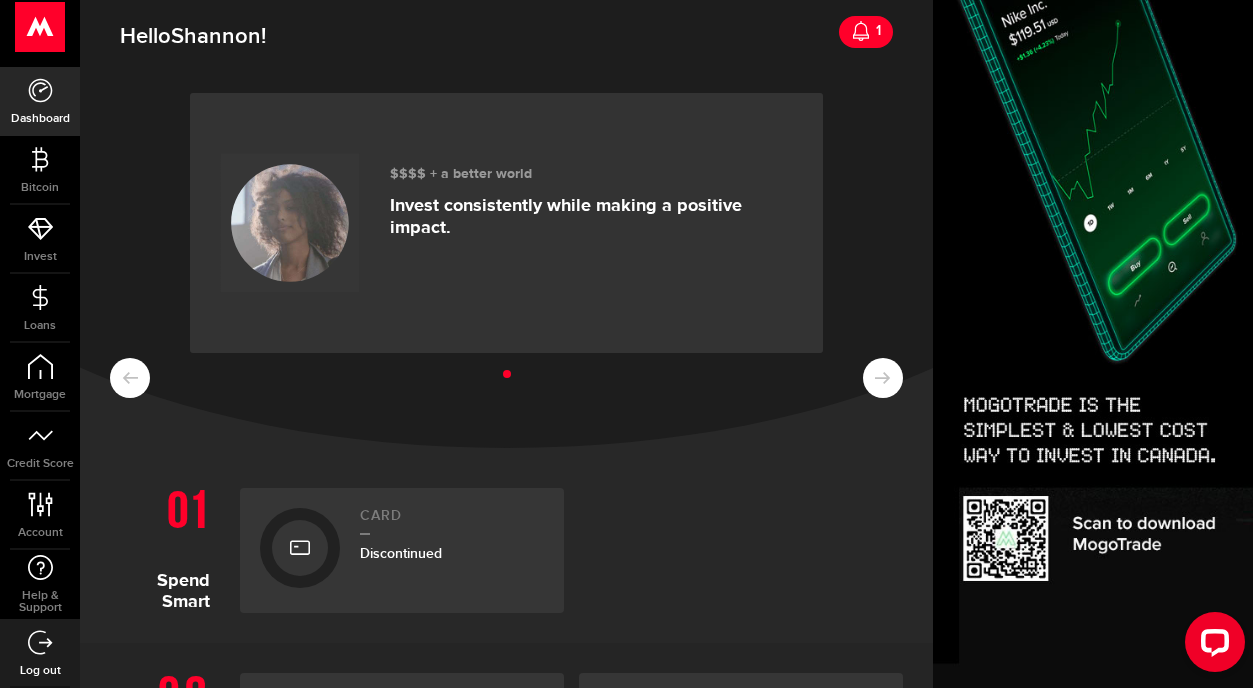 scroll, scrollTop: 22, scrollLeft: 0, axis: vertical 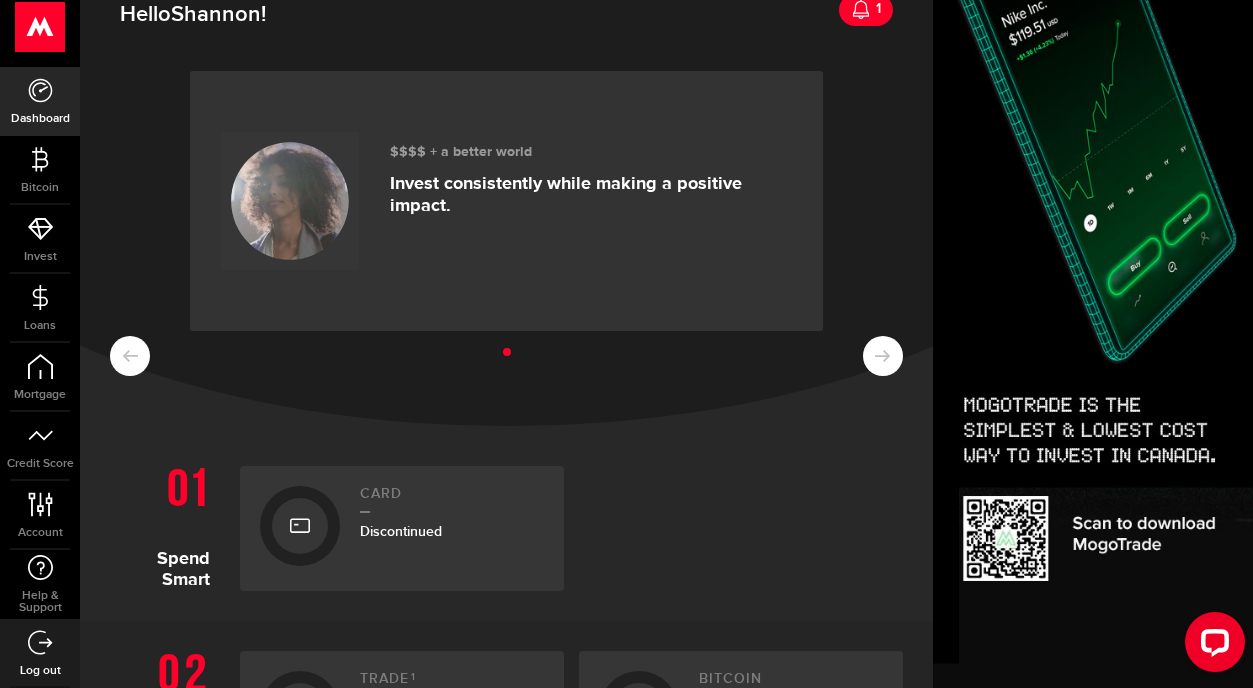 click on "Discontinued" at bounding box center [401, 531] 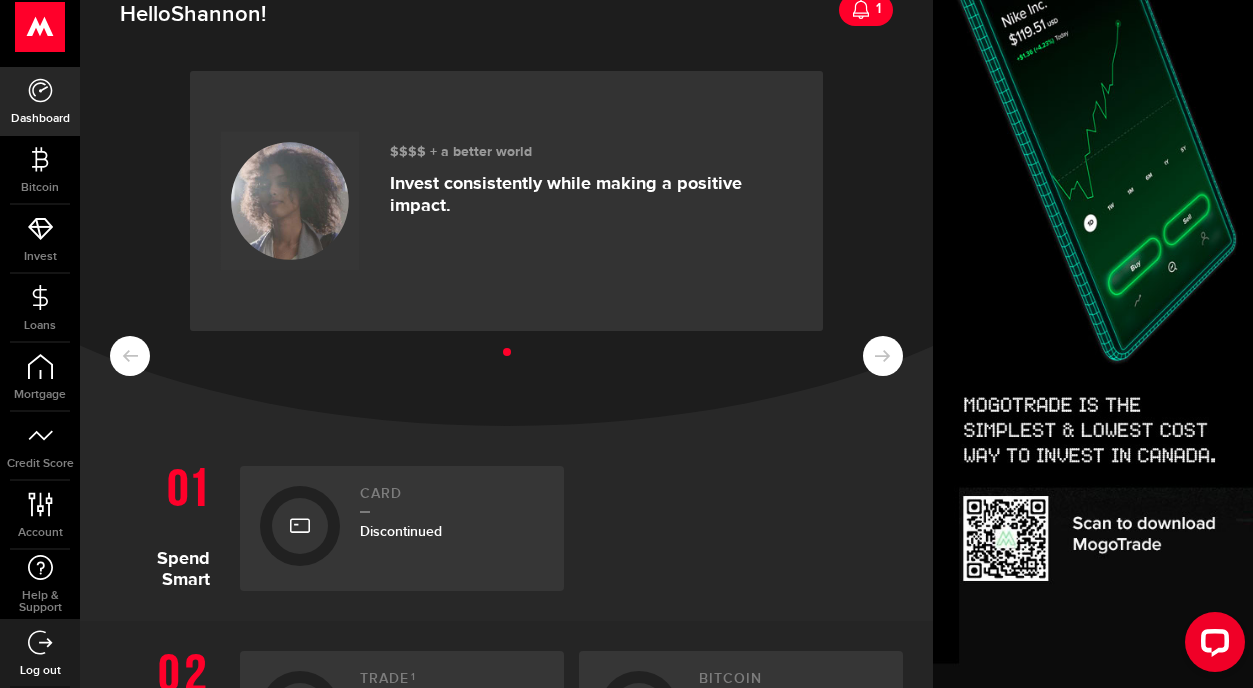 click at bounding box center [300, 526] 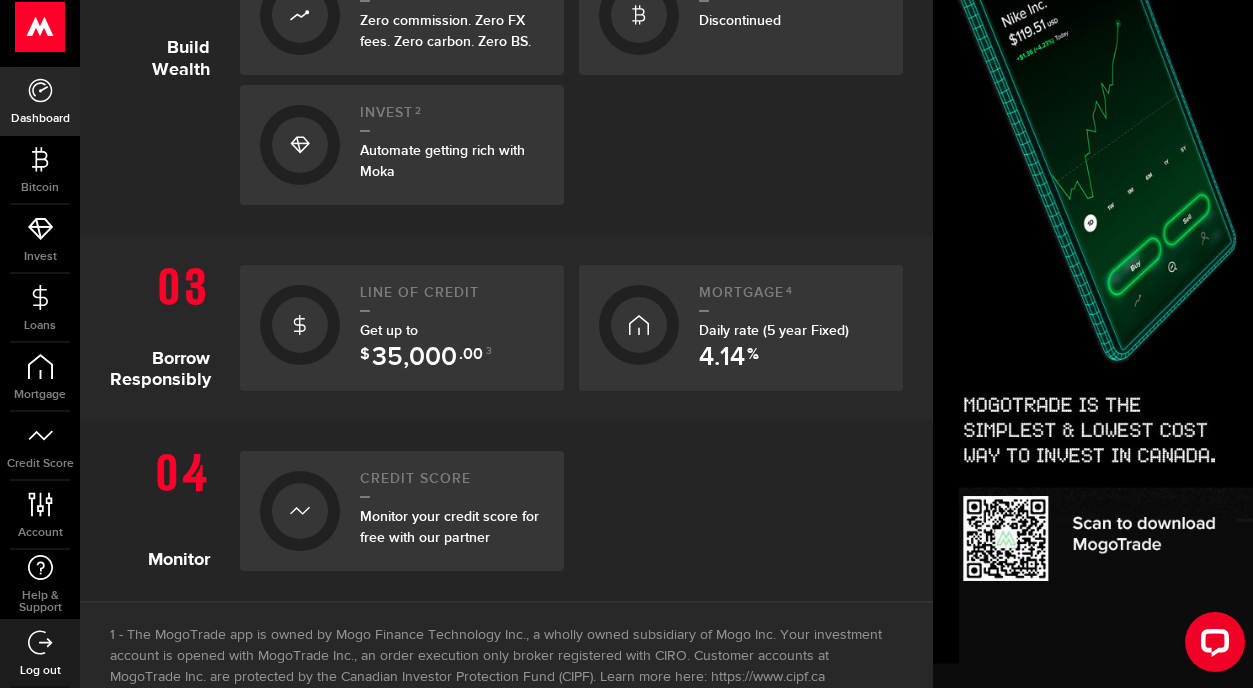 scroll, scrollTop: 713, scrollLeft: 0, axis: vertical 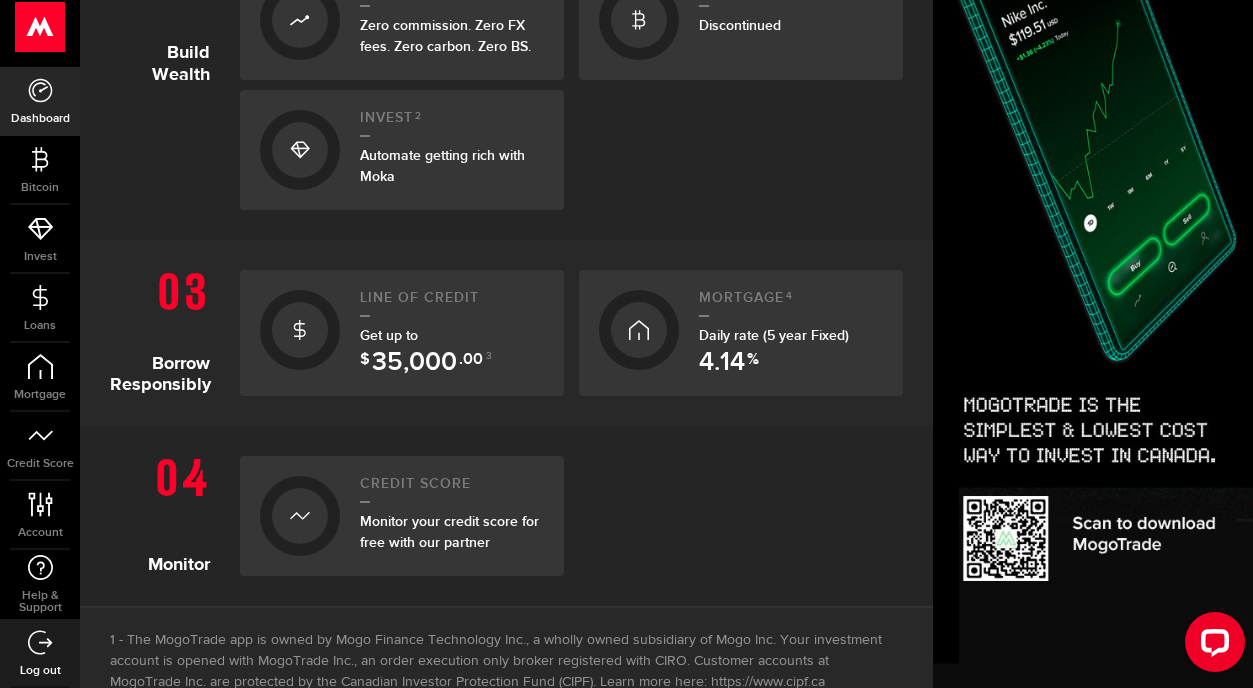 click at bounding box center [300, 330] 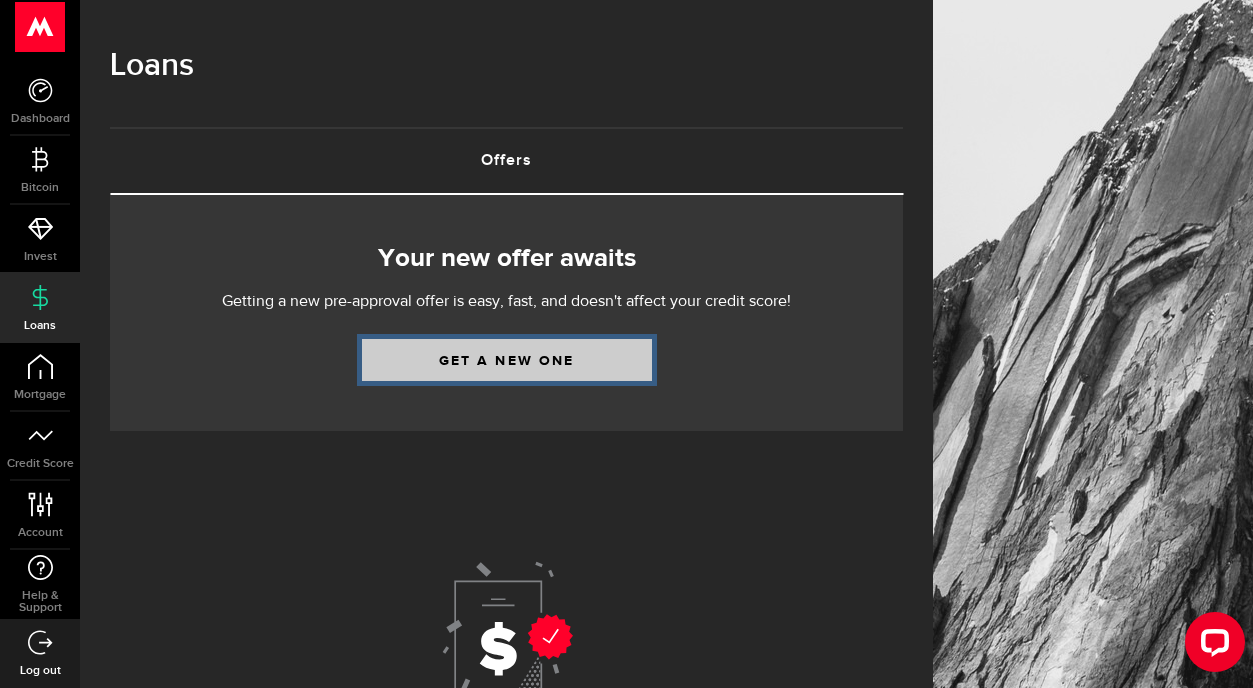 click on "Get a new one" at bounding box center (507, 360) 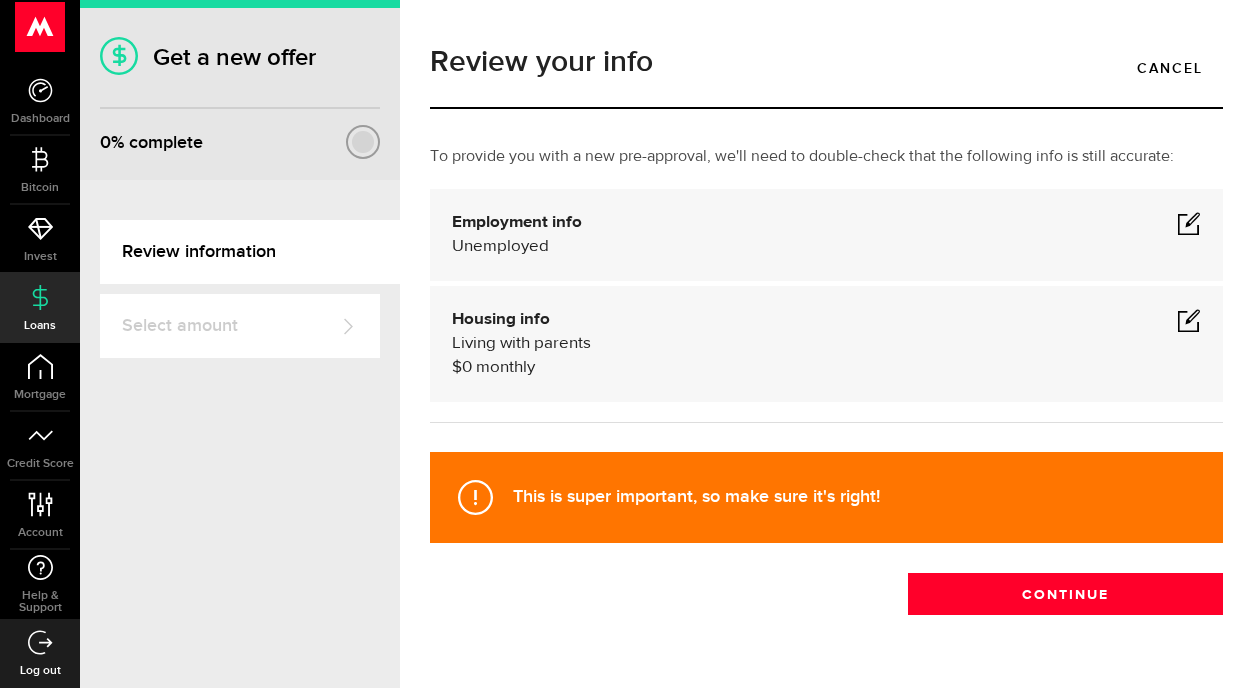 click at bounding box center (1189, 223) 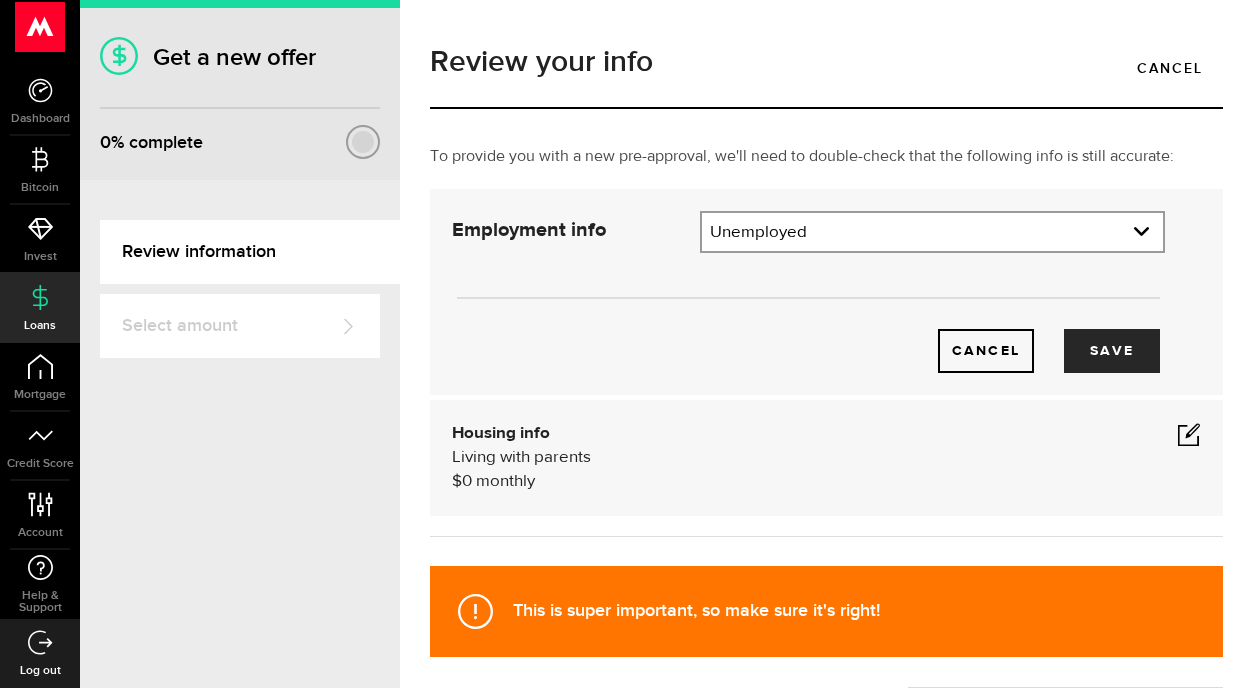 click on "Employed Hourly , (on maternity leave) undefined annually undefined average paycheque, Self-Employed , undefined annually Unemployed undefined average paycheque, Unemployed Employment info Employment type What's your employment situation like? Unemployed Employment type Employed Self-Employed Pension Maternity Leave Disability Unemployed Employment type Employed Self-Employed Pension Maternity Leave Disability Unemployed Length of current employment: Length of self-employment: Years Tell us how long you've been employed there! Years Years 0 yrs 1 yr 2 yrs 3 yrs 4 yrs 5 yrs 6 yrs 7 yrs 8 yrs 9 yrs 10+ yrs Years 0 yrs 1 yr 2 yrs 3 yrs 4 yrs 5 yrs 6 yrs 7 yrs 8 yrs 9 yrs 10+ yrs & Months Tell us how long you've been employed there! Months Months 0 mos 1 mo 2 mos 3 mos 4 mos 5 mos 6 mos 7 mos 8 mos 9 mos 10 mos 11 mos Months 0 mos 1 mo 2 mos 3 mos 4 mos $ 0" at bounding box center [826, 350] 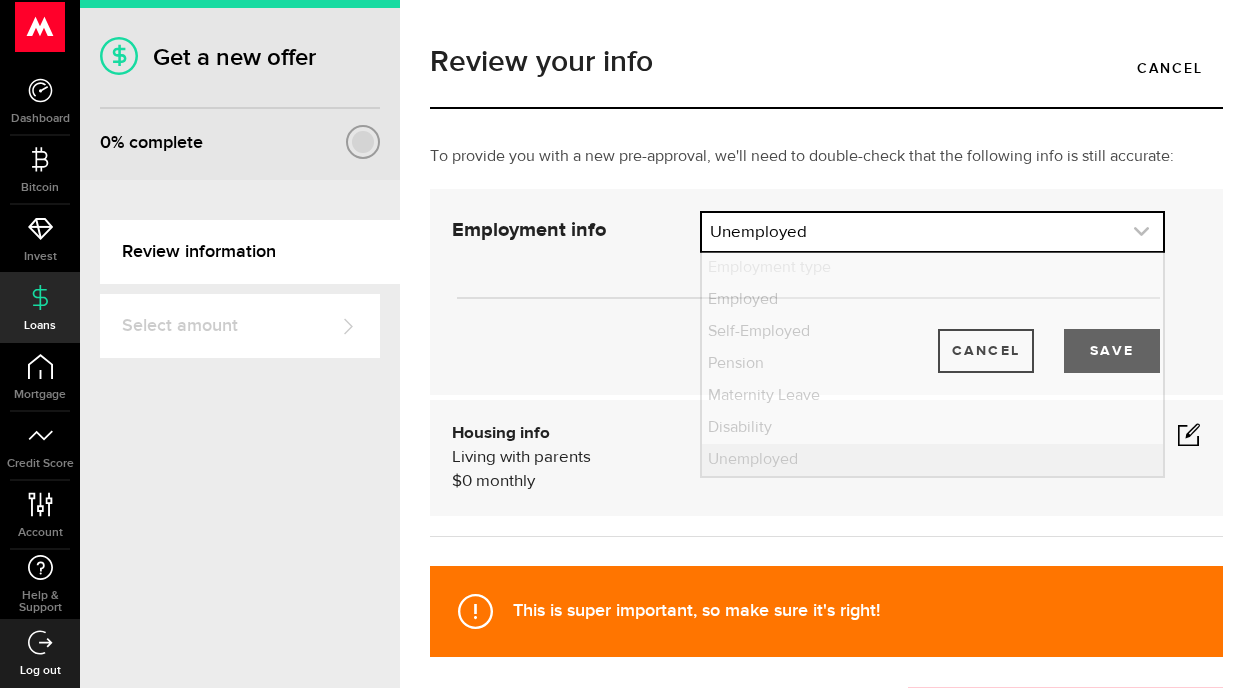 click at bounding box center [932, 232] 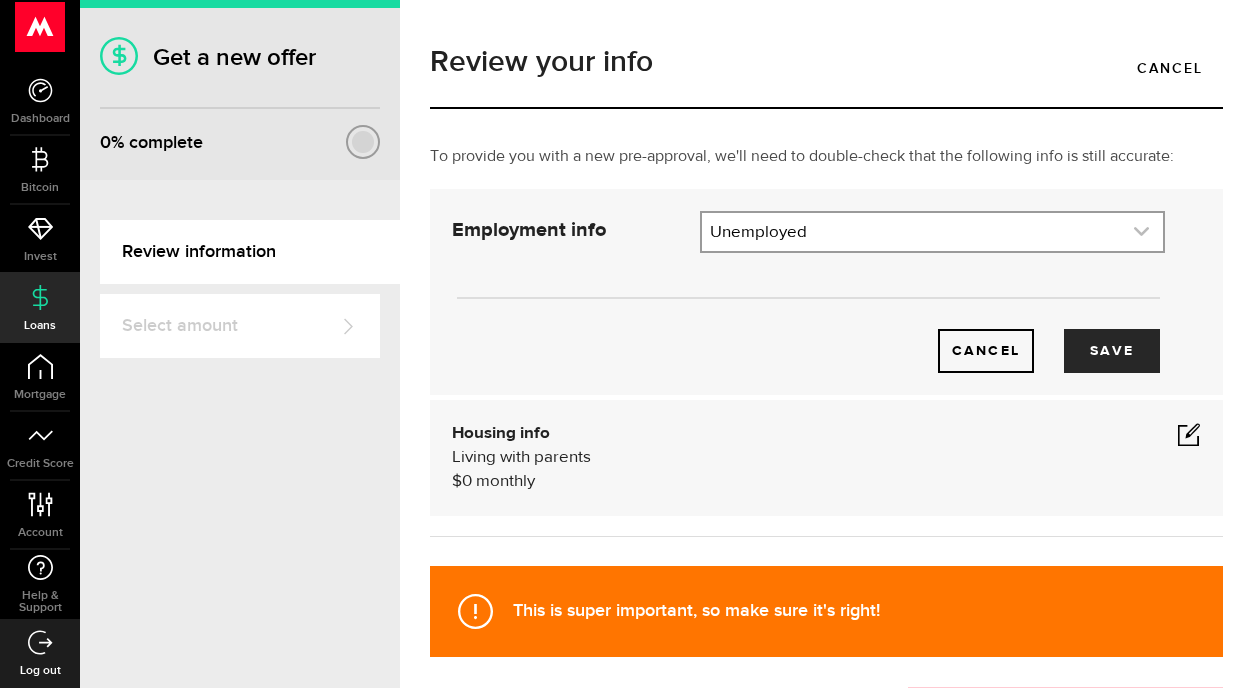 click at bounding box center (932, 232) 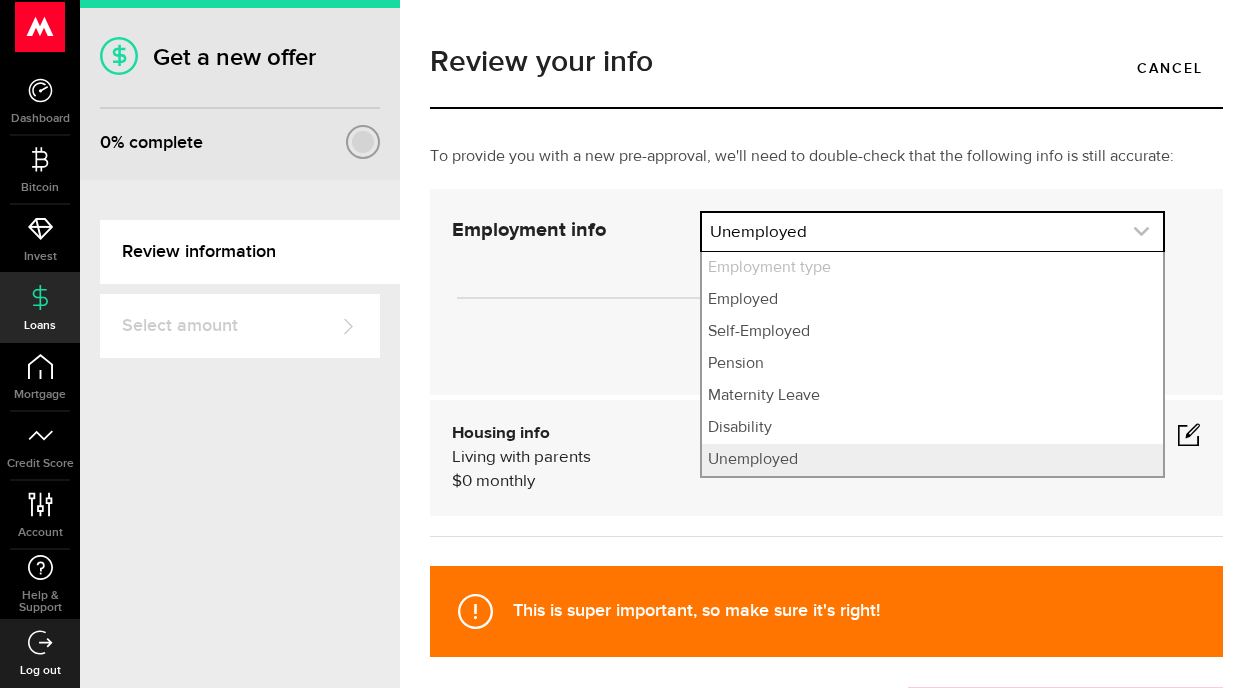 drag, startPoint x: 1124, startPoint y: 226, endPoint x: 962, endPoint y: 235, distance: 162.2498 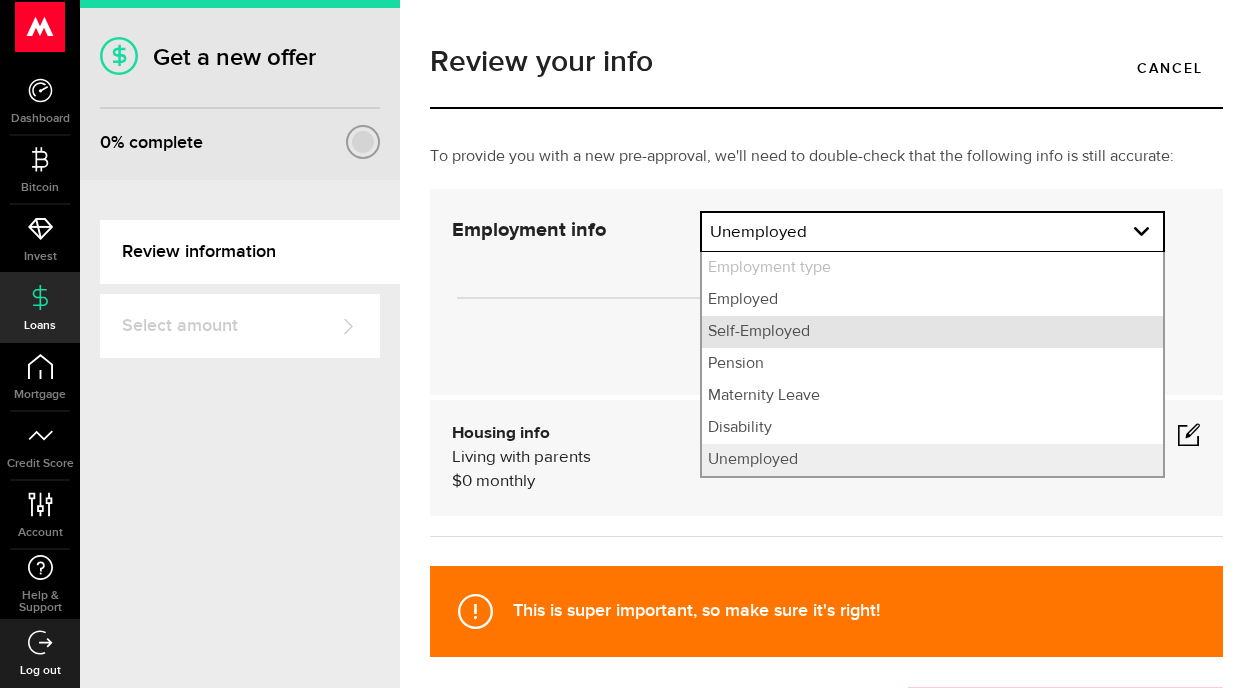 click on "Self-Employed" at bounding box center (932, 332) 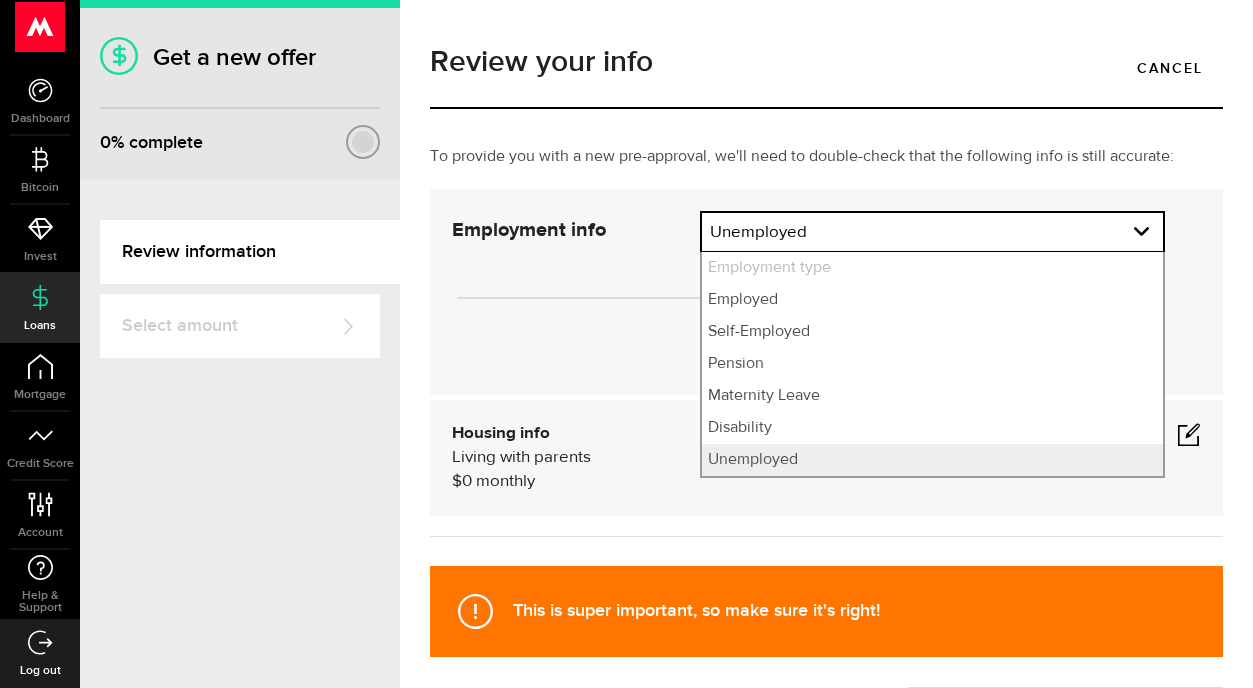 select on "Self-Employed" 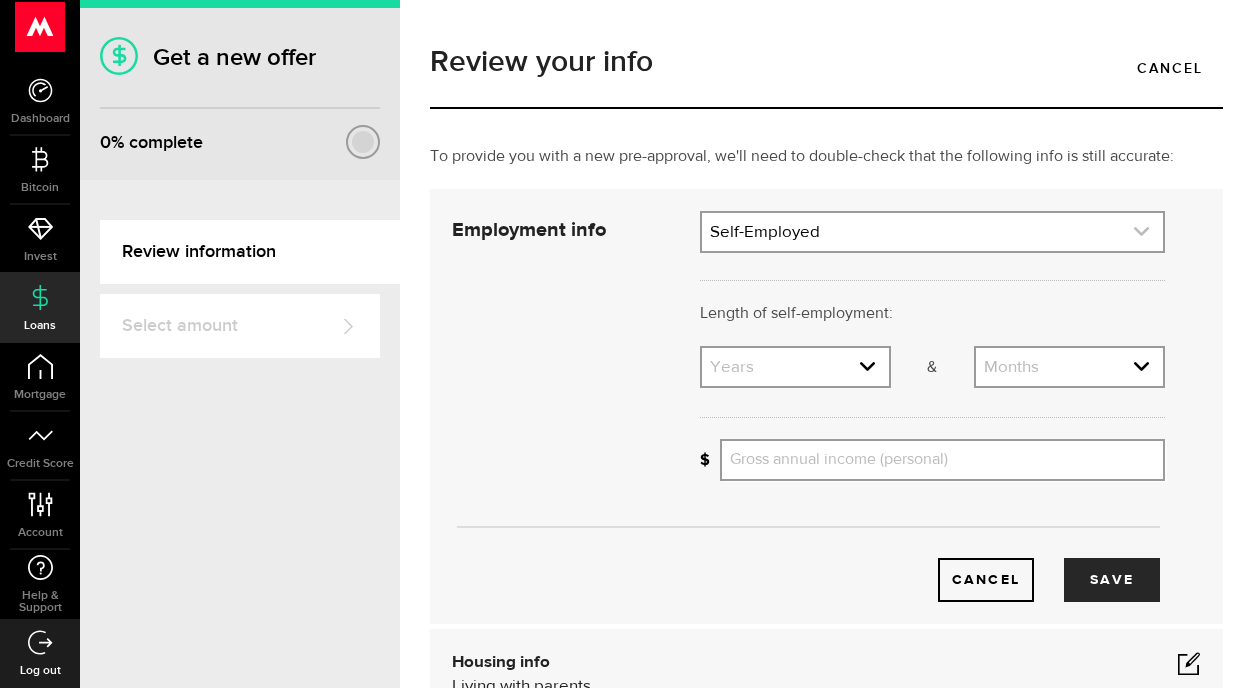 click at bounding box center (932, 232) 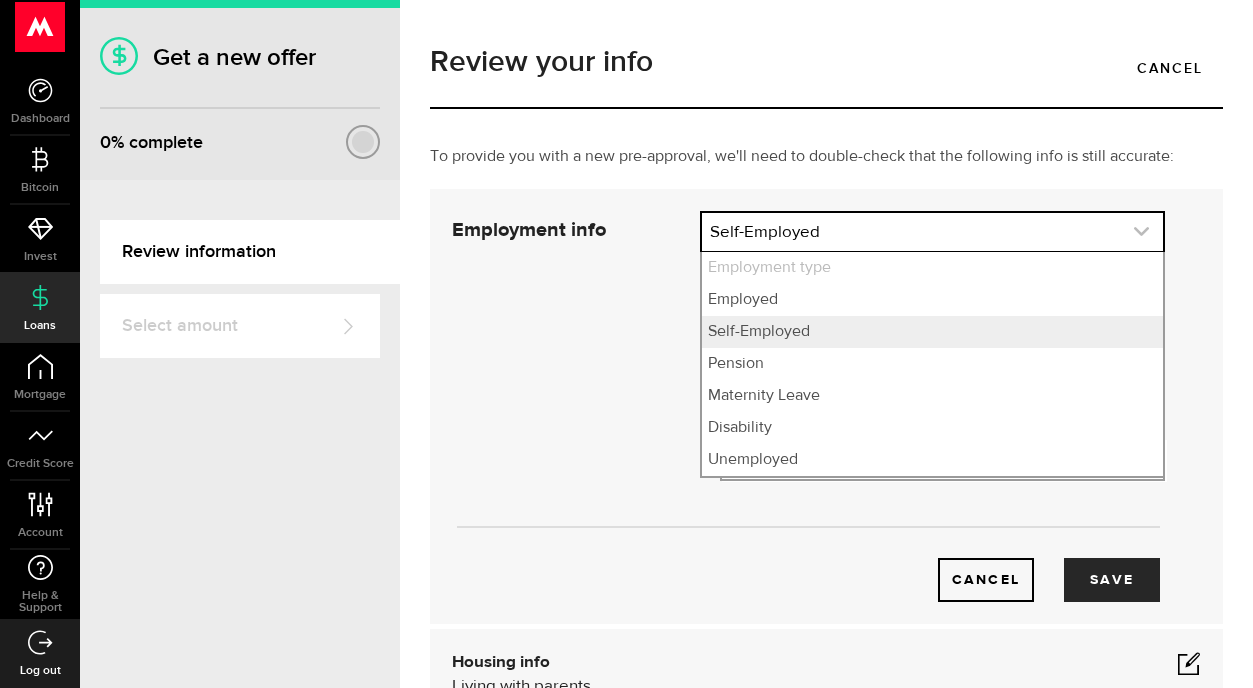 click at bounding box center (932, 232) 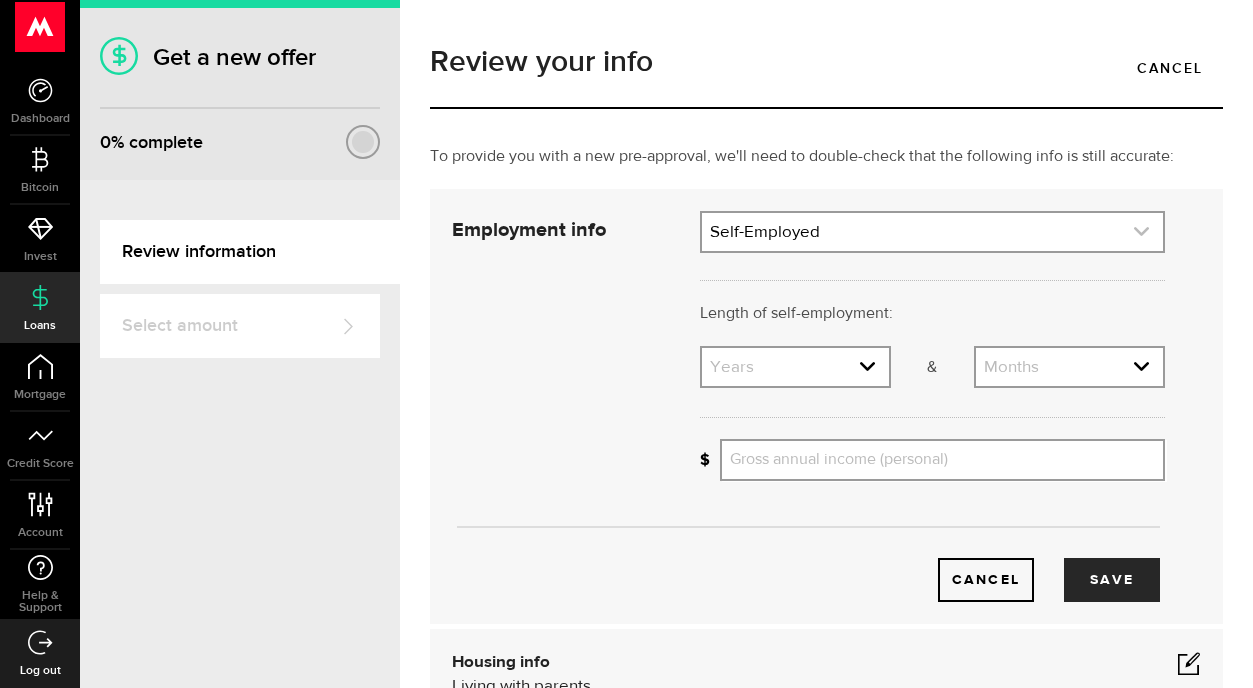 click at bounding box center [932, 232] 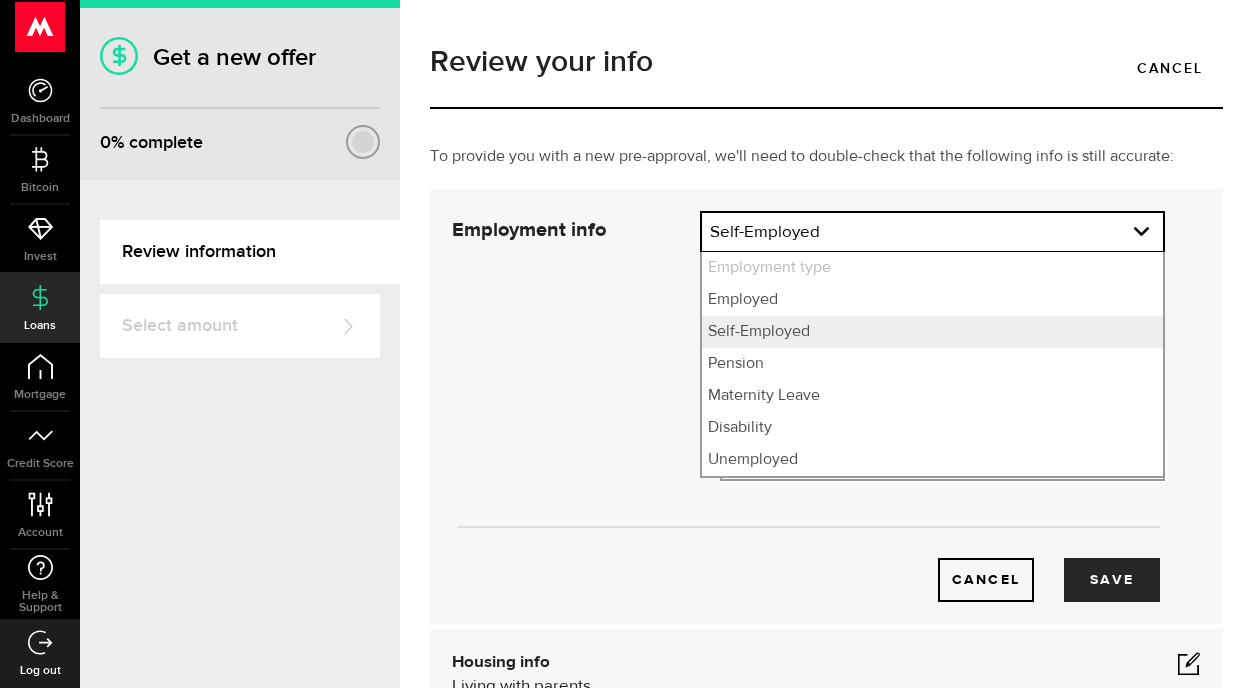 click on "To provide you with a new pre-approval, we'll need to double-check that the following info is still accurate: Employment info     Employed   Hourly  ,     (on maternity leave)         undefined  annually undefined  average paycheque,  Self-Employed ,     undefined  annually Self-Employed undefined  average paycheque,  Self-Employed Employment info Employment type What's your employment situation like? Self-Employed Employment type Employed Self-Employed Pension Maternity Leave Disability Unemployed Employment type Employed Self-Employed Pension Maternity Leave Disability Unemployed Length of current employment: Length of self-employment: Years Tell us how long you've been employed there! Years Years 0 yrs 1 yr 2 yrs 3 yrs 4 yrs 5 yrs 6 yrs 7 yrs 8 yrs 9 yrs 10+ yrs Years 0 yrs 1 yr 2 yrs 3 yrs 4 yrs 5 yrs 6 yrs 7 yrs 8 yrs 9 yrs 10+ yrs  & Months Tell us how long you've been employed there! Months Months 0 mos 1 mo 2 mos 3 mos 4 mos 5 mos 6 mos 7 mos 8 mos 9 mos 10 mos 11 mos Months 0 mos 1 mo 2 mos 3 mos" at bounding box center [826, 465] 